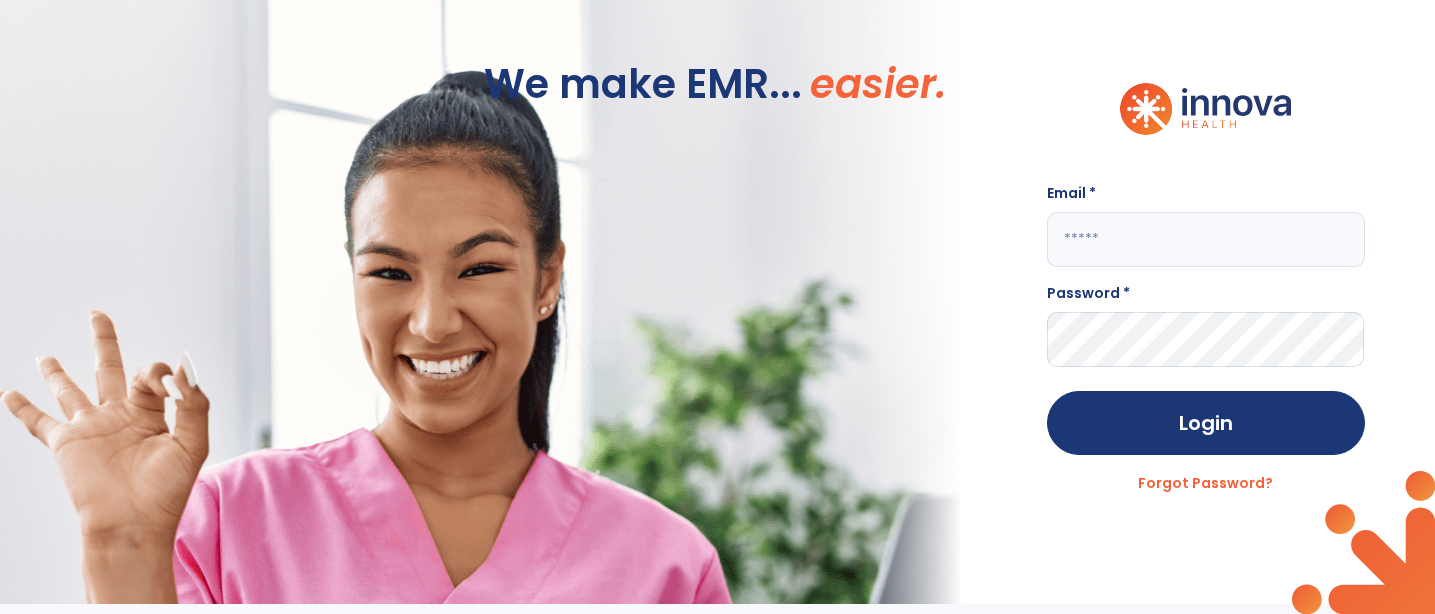 scroll, scrollTop: 0, scrollLeft: 0, axis: both 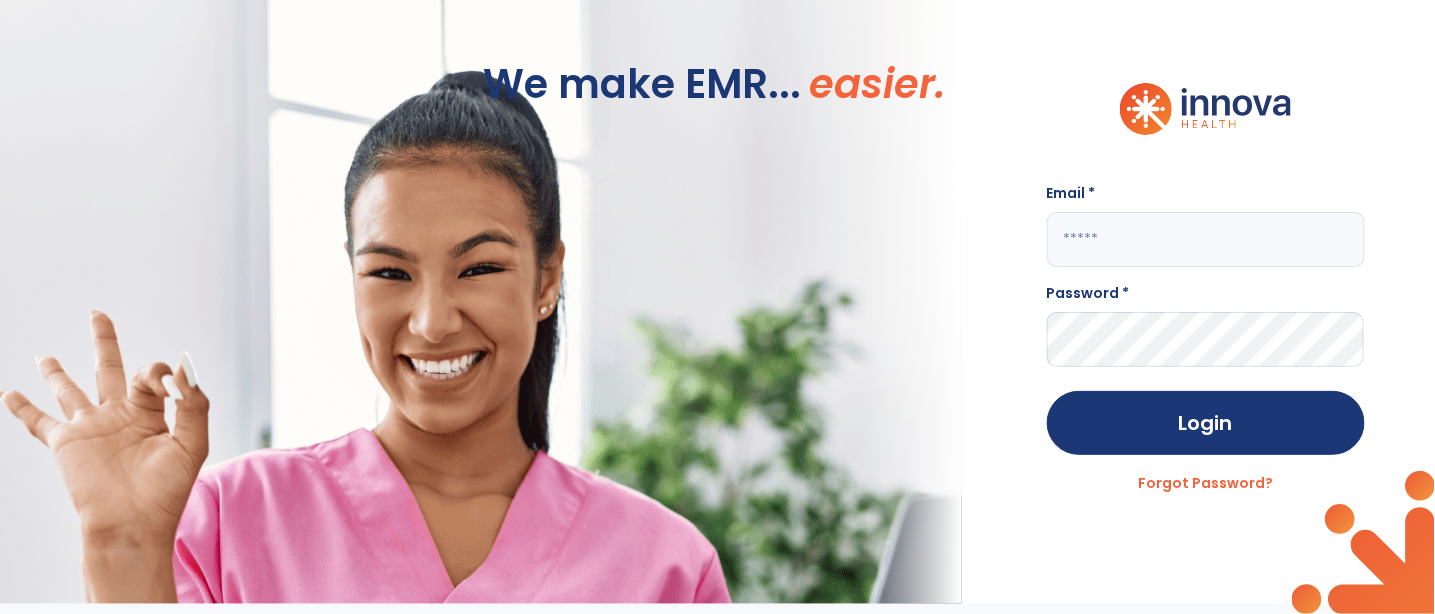 click 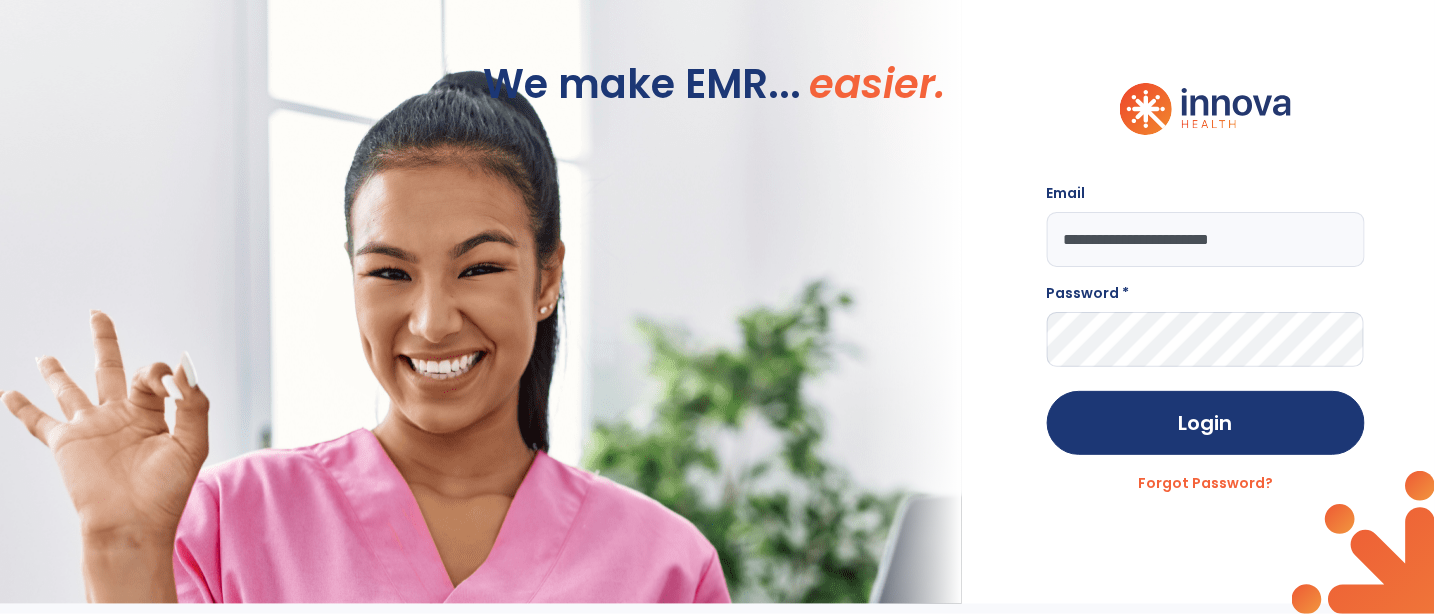 type on "**********" 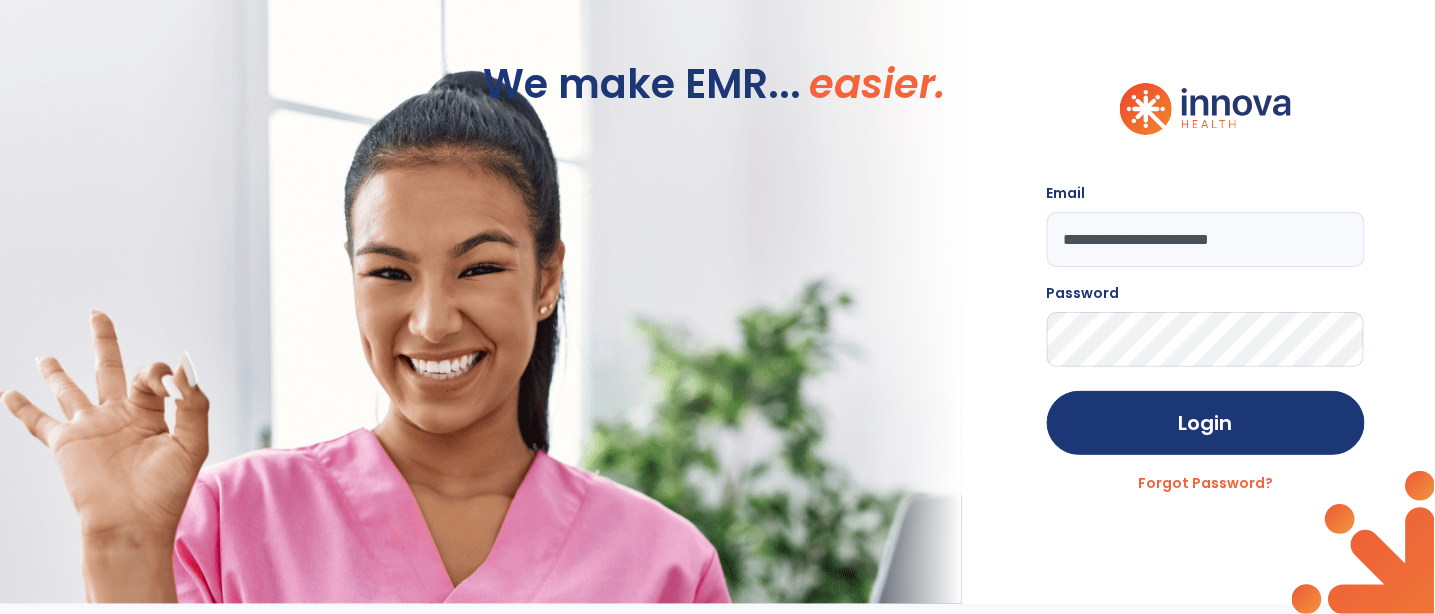 click on "Login" 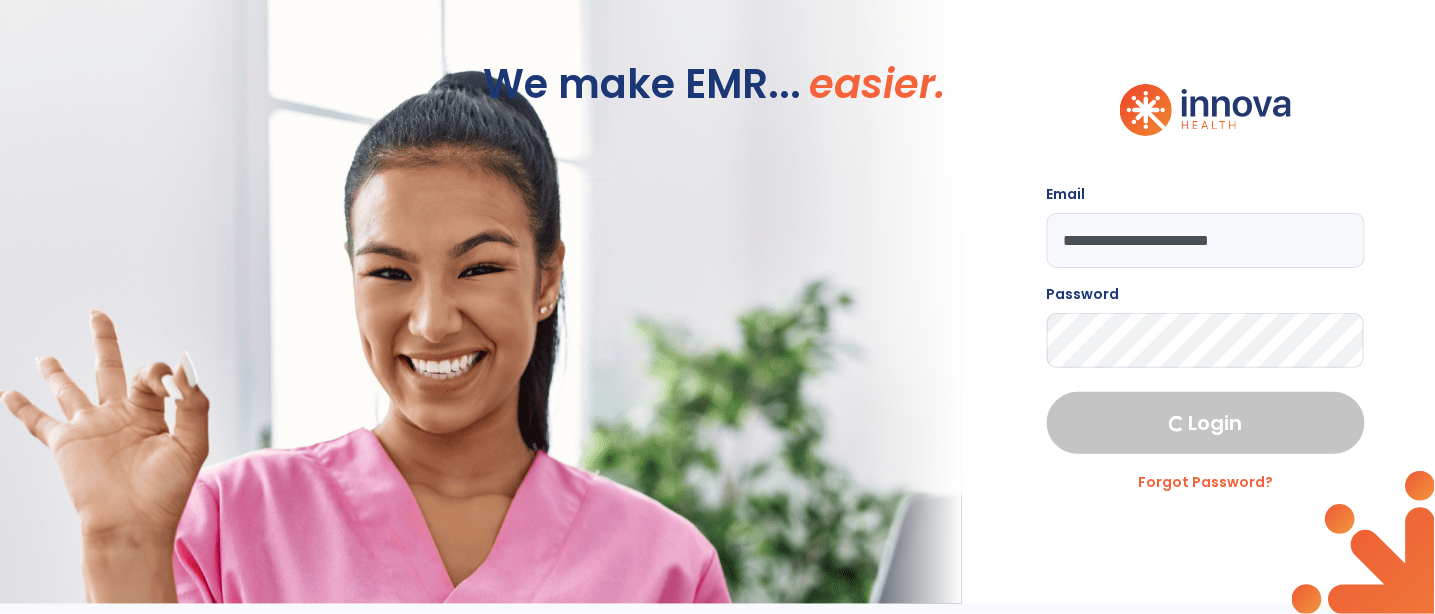 select on "***" 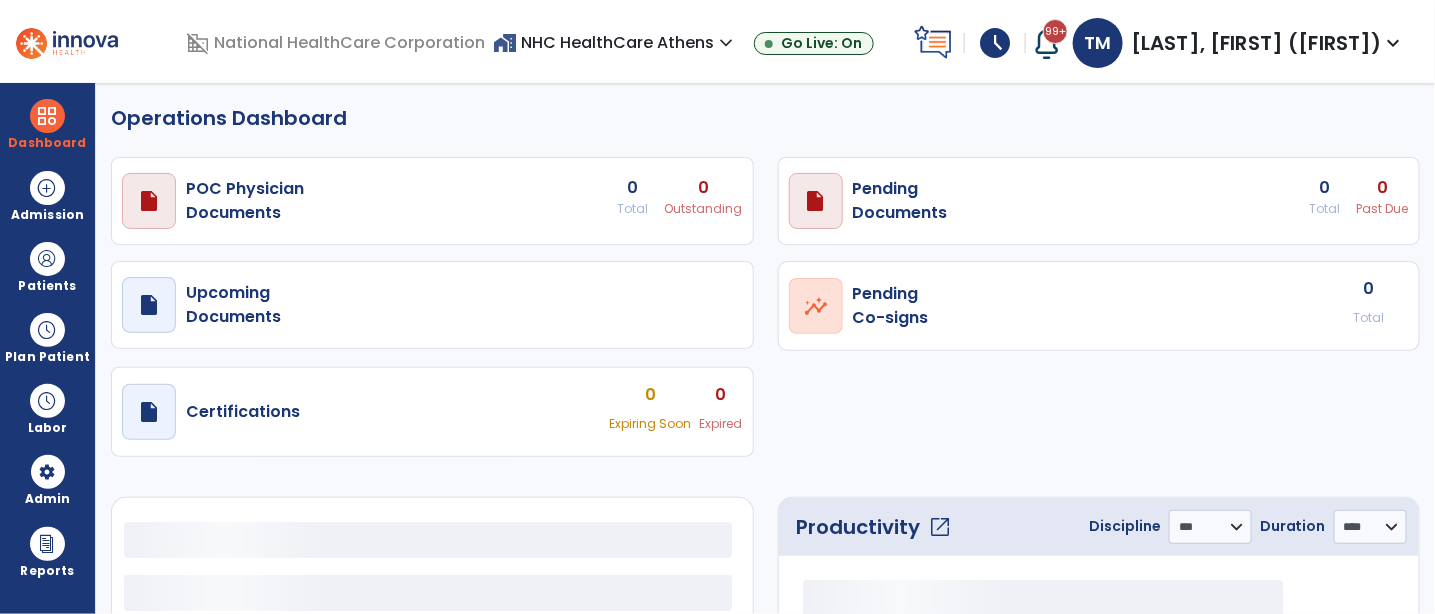 select on "***" 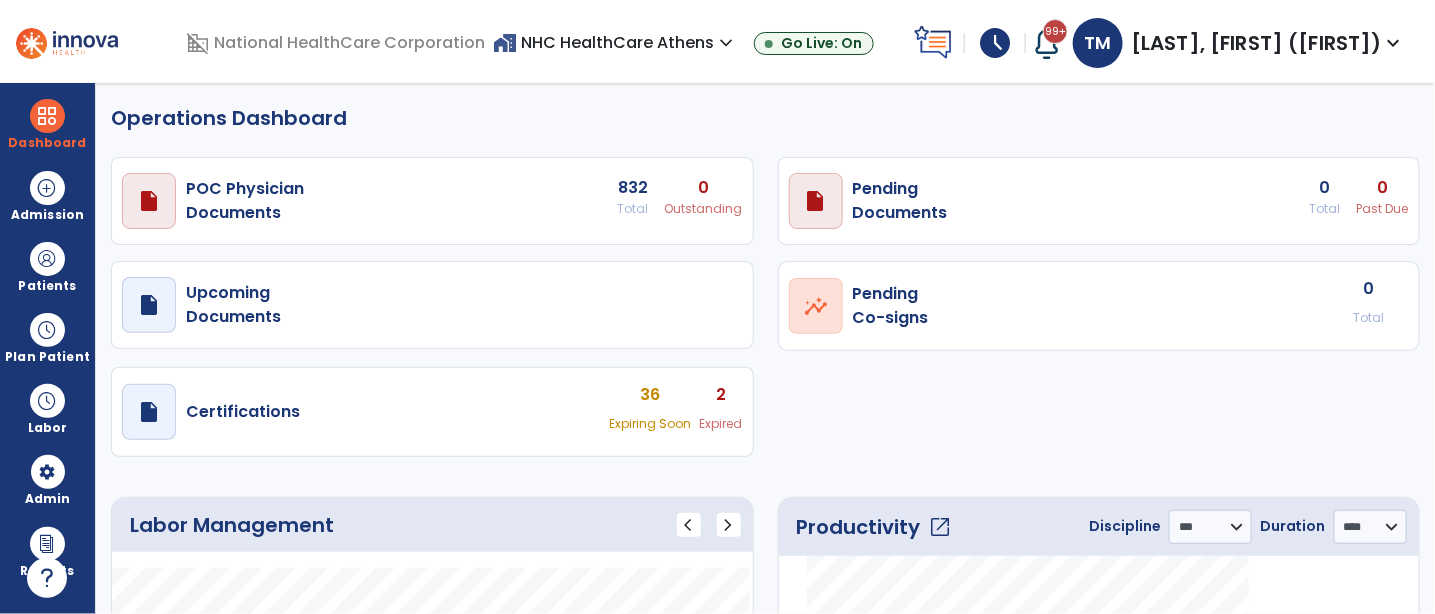 click on "schedule" at bounding box center [995, 43] 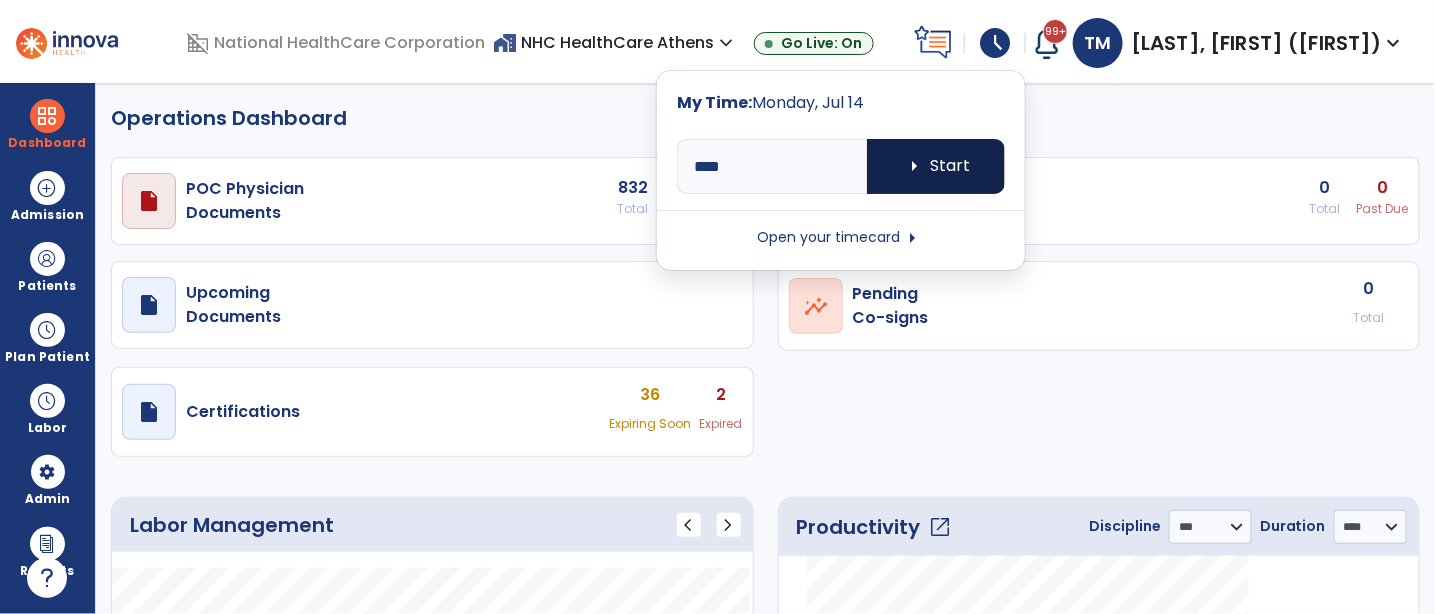 click on "arrow_right  Start" at bounding box center [936, 166] 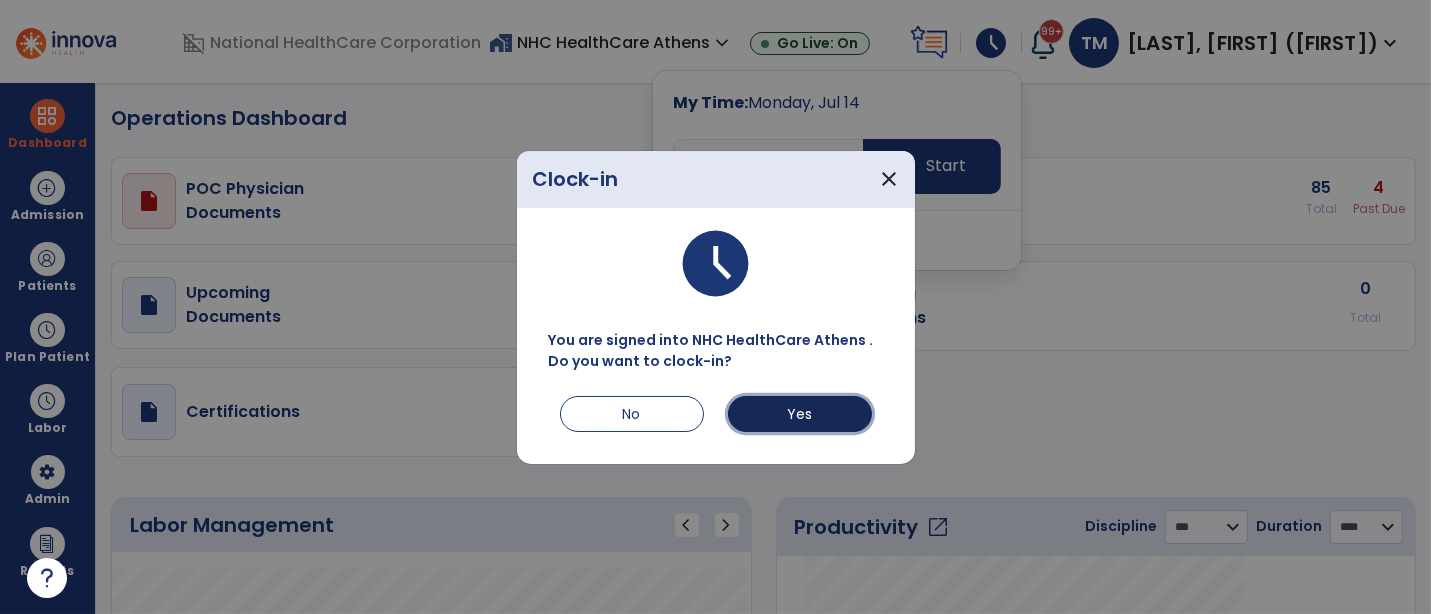 click on "Yes" at bounding box center [800, 414] 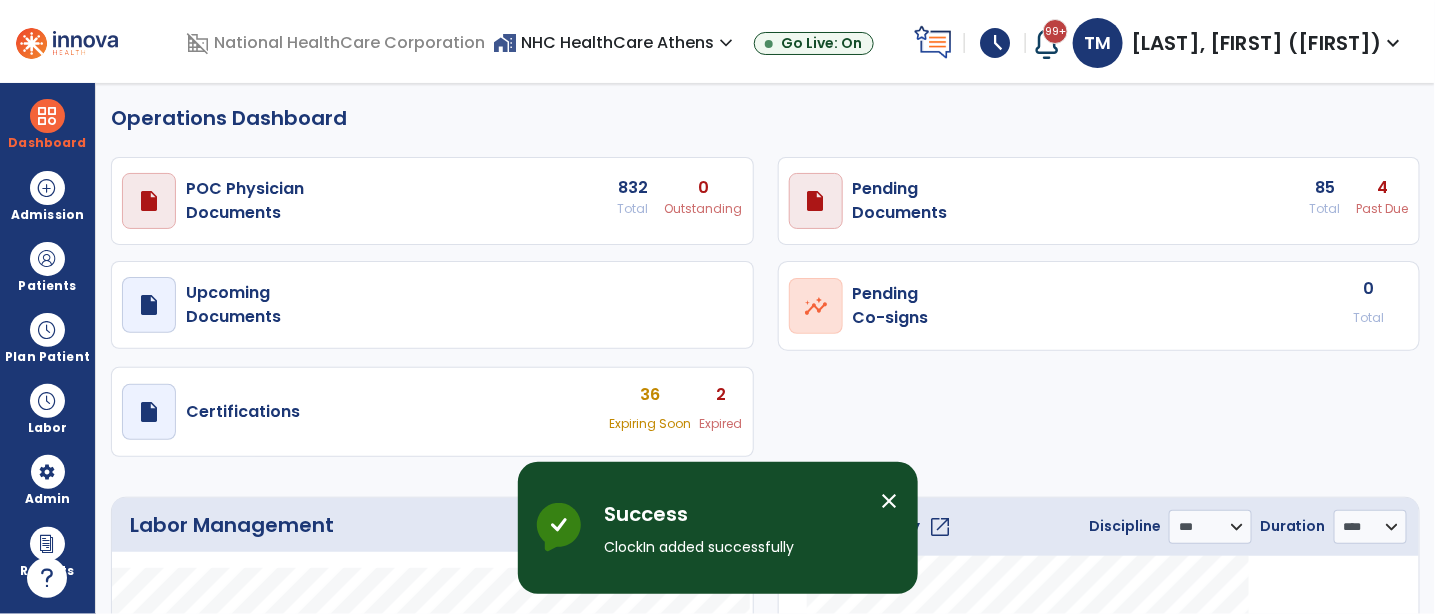 click on "close" at bounding box center (890, 501) 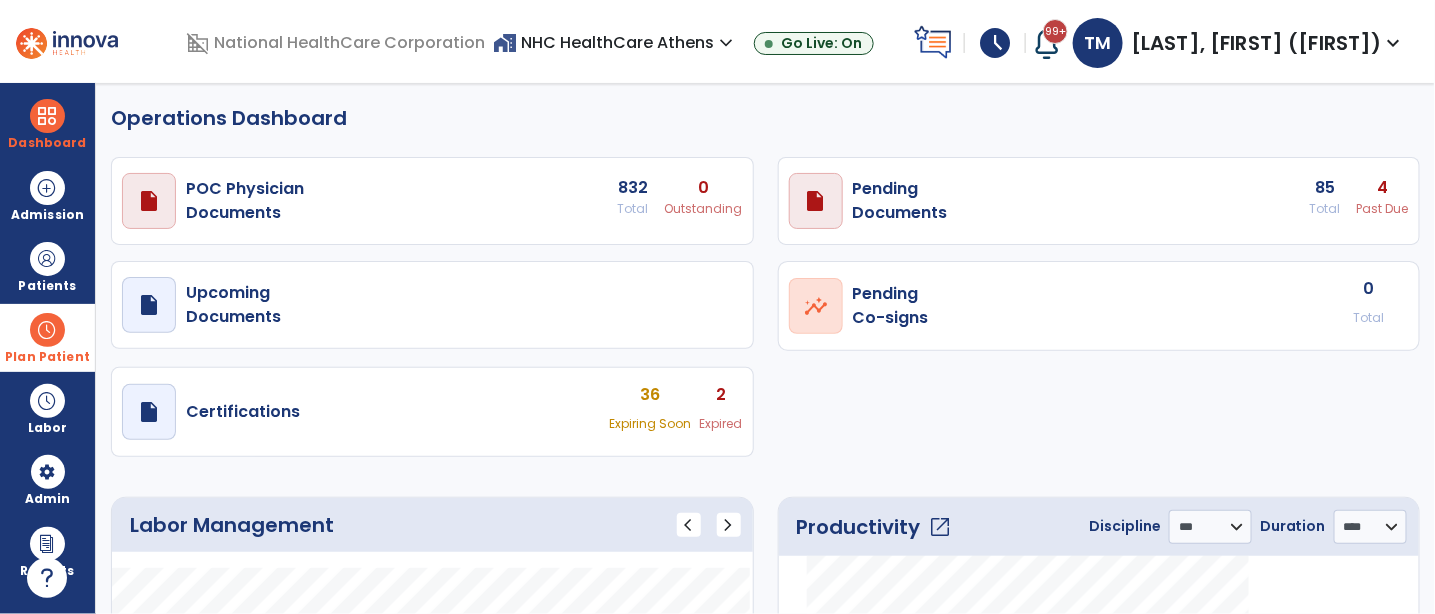 drag, startPoint x: 38, startPoint y: 337, endPoint x: 82, endPoint y: 360, distance: 49.648766 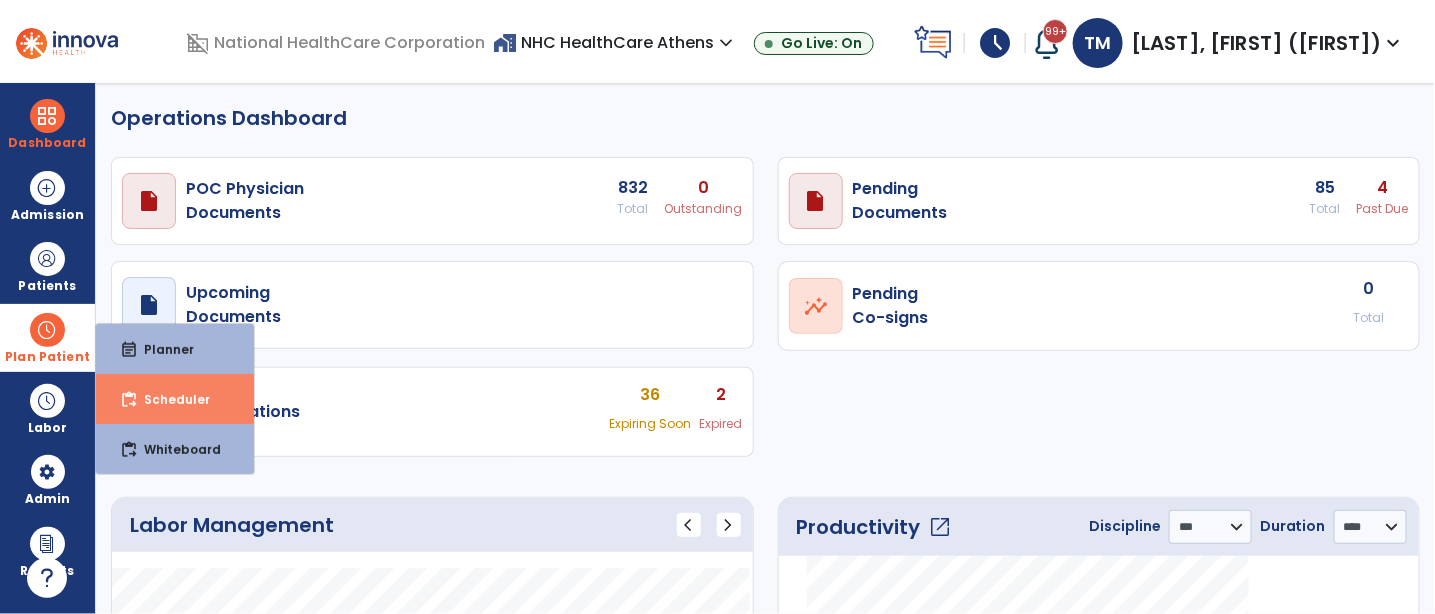 click on "content_paste_go  Scheduler" at bounding box center (175, 399) 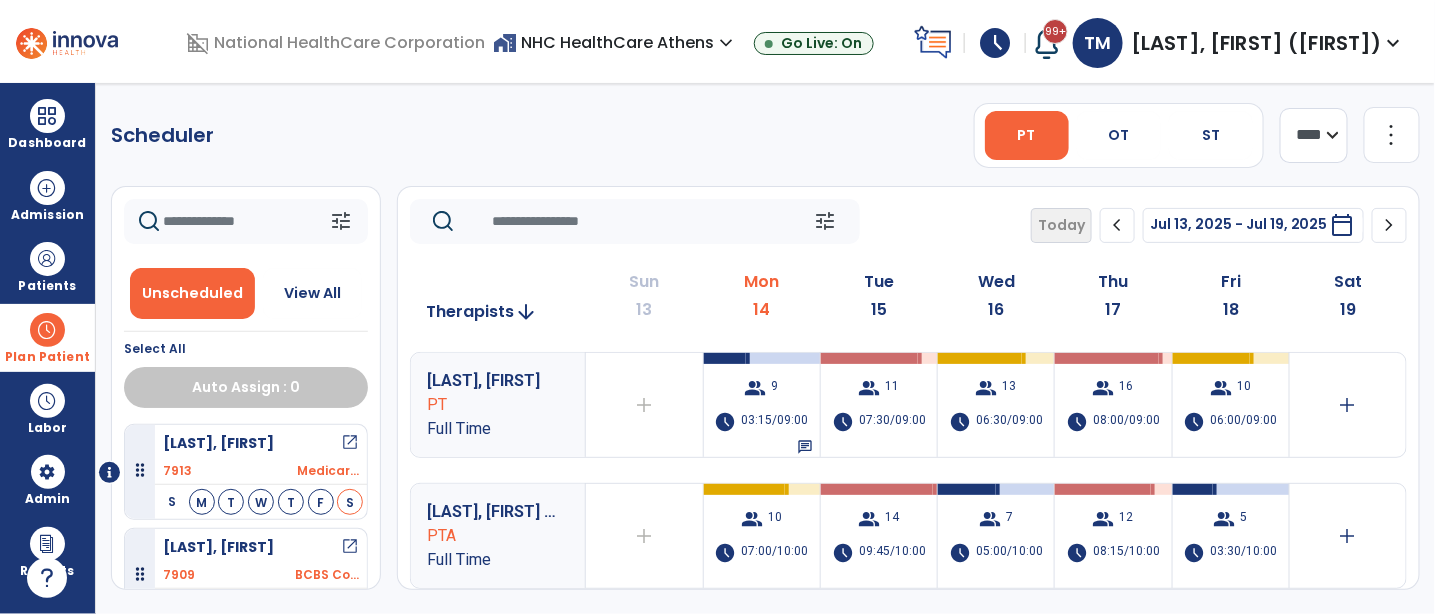 click at bounding box center [47, 330] 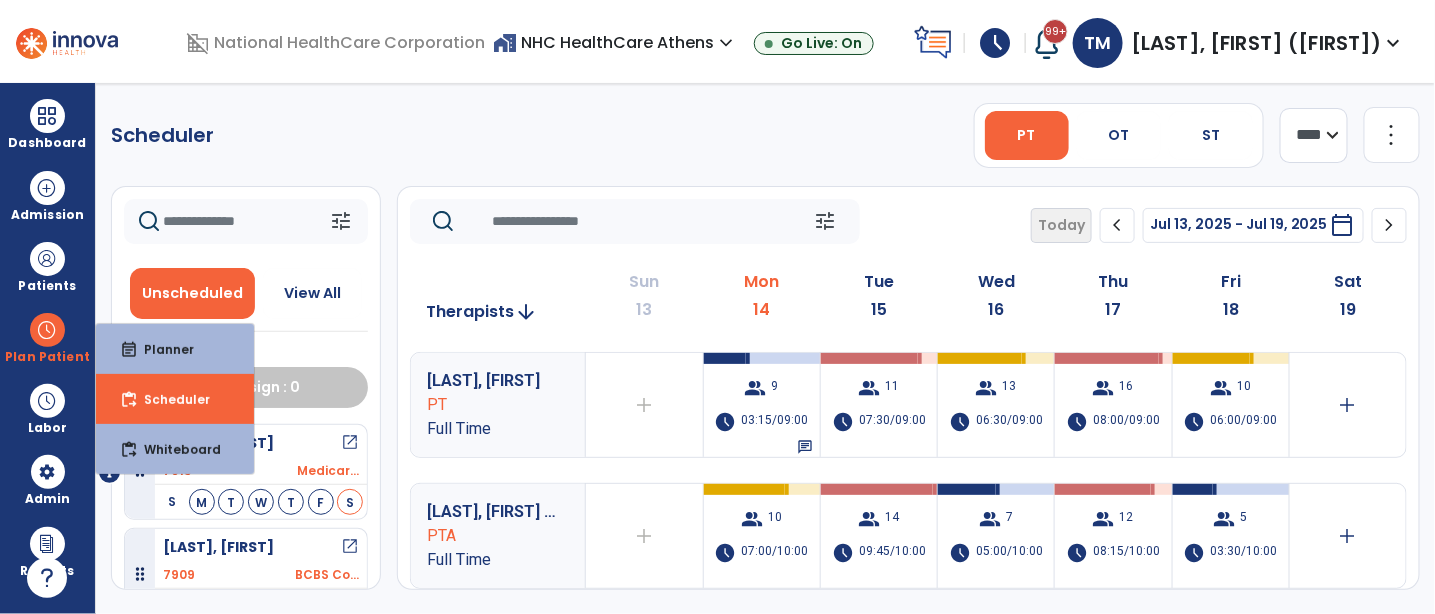 click on "**** ***" 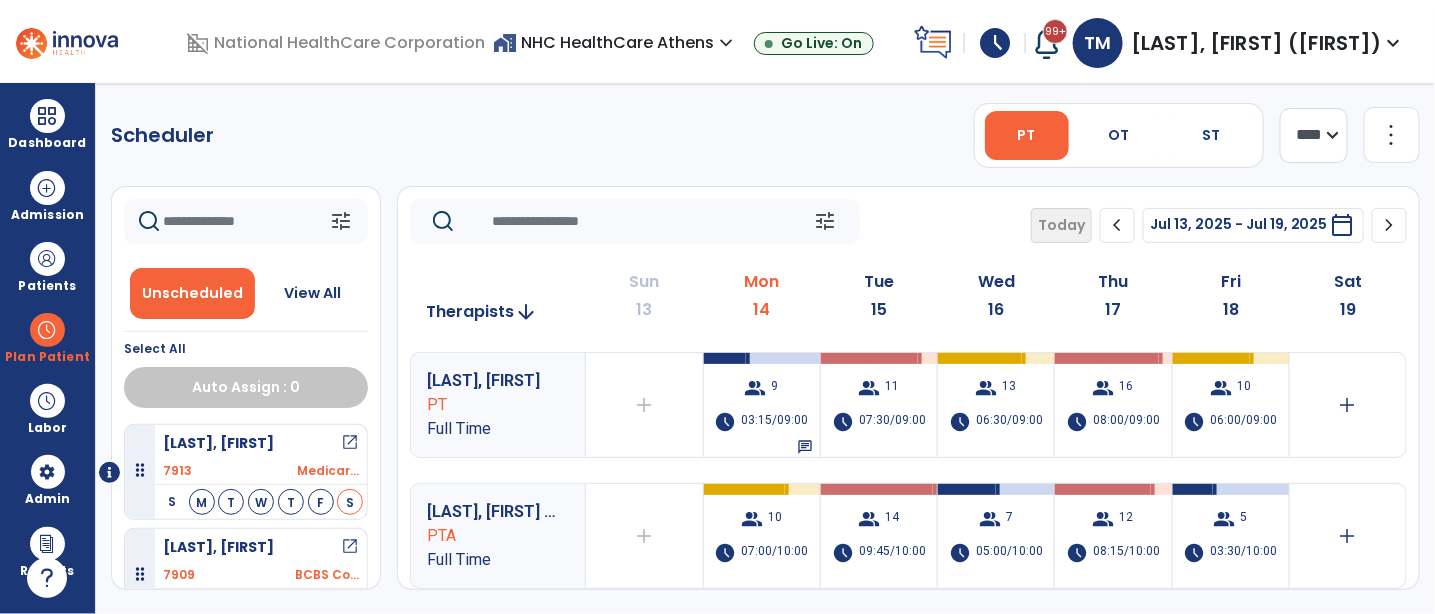 select on "*******" 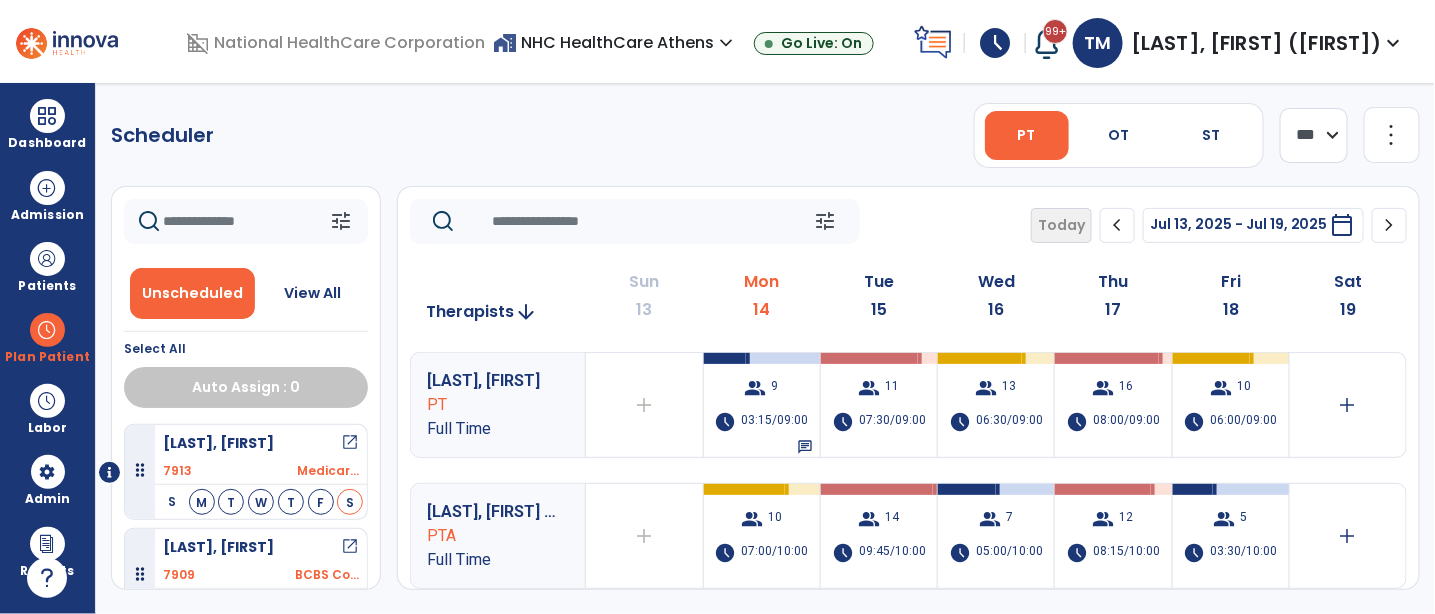 click on "**** ***" 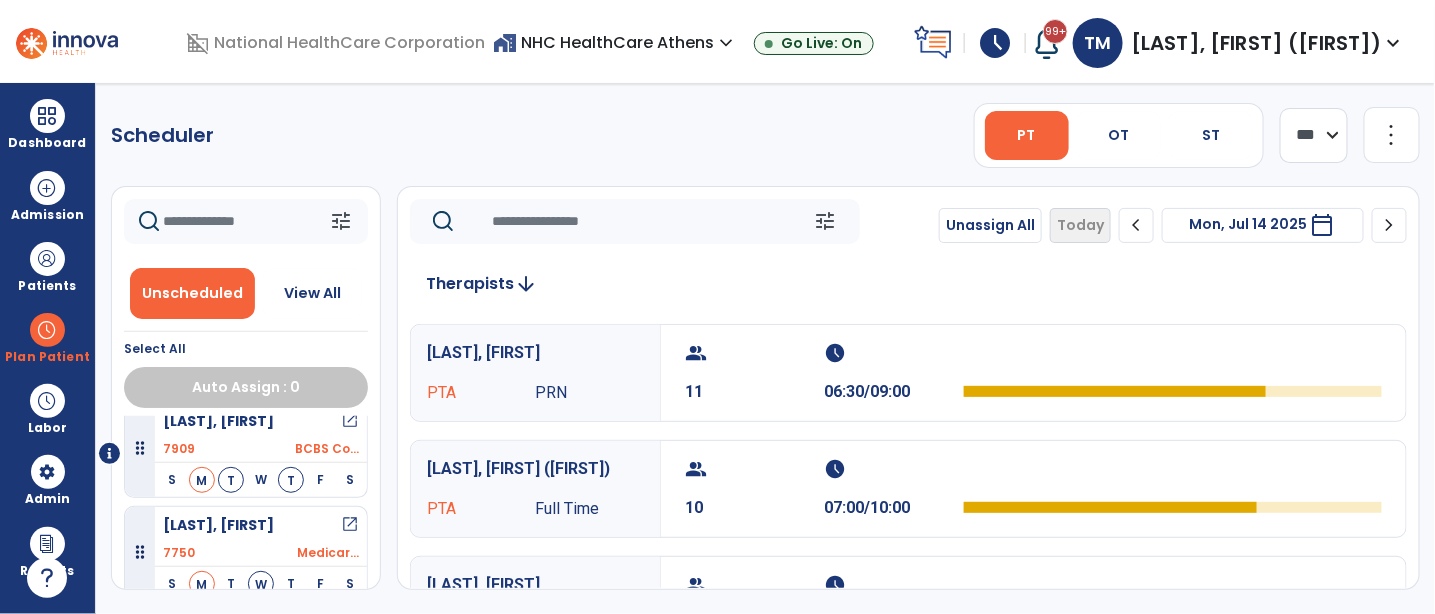 scroll, scrollTop: 26, scrollLeft: 0, axis: vertical 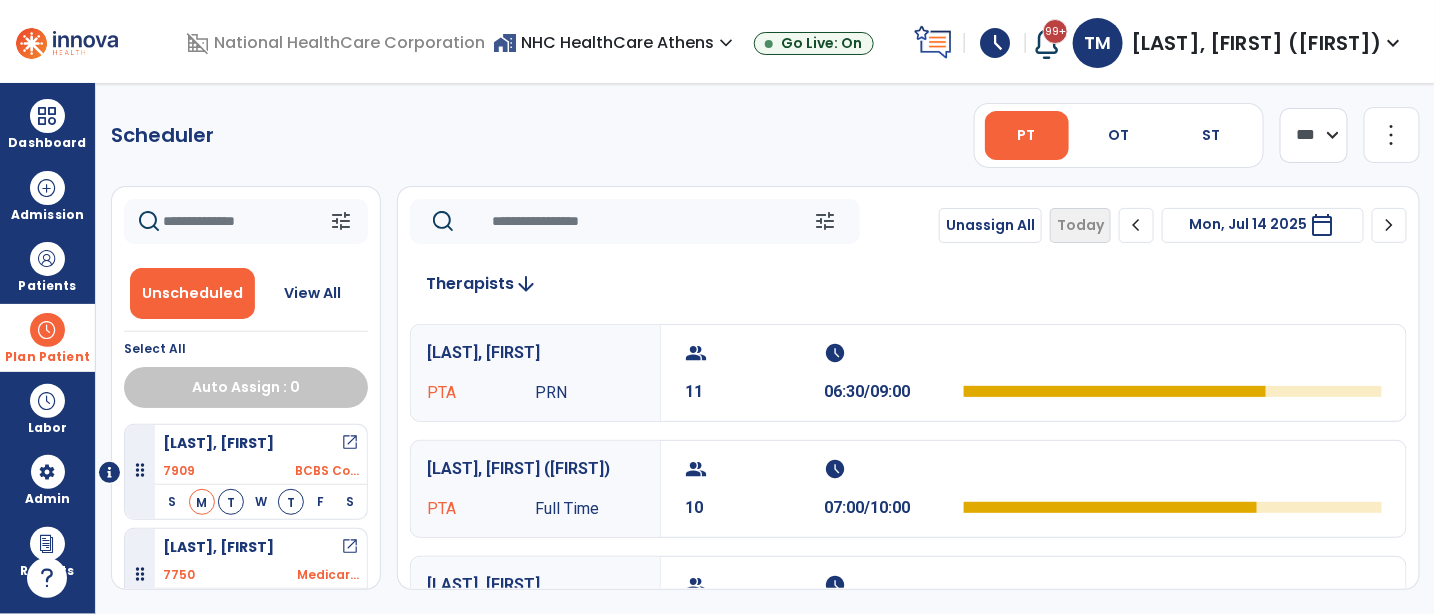 click at bounding box center [47, 330] 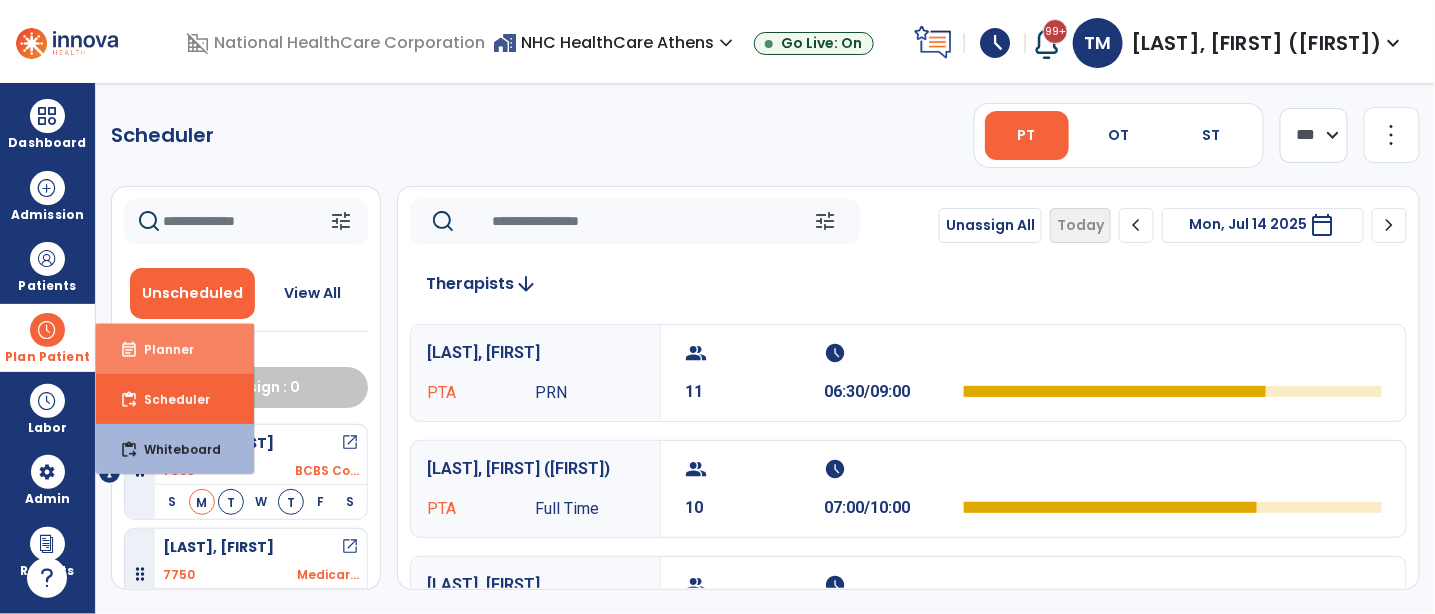 click on "event_note  Planner" at bounding box center [175, 349] 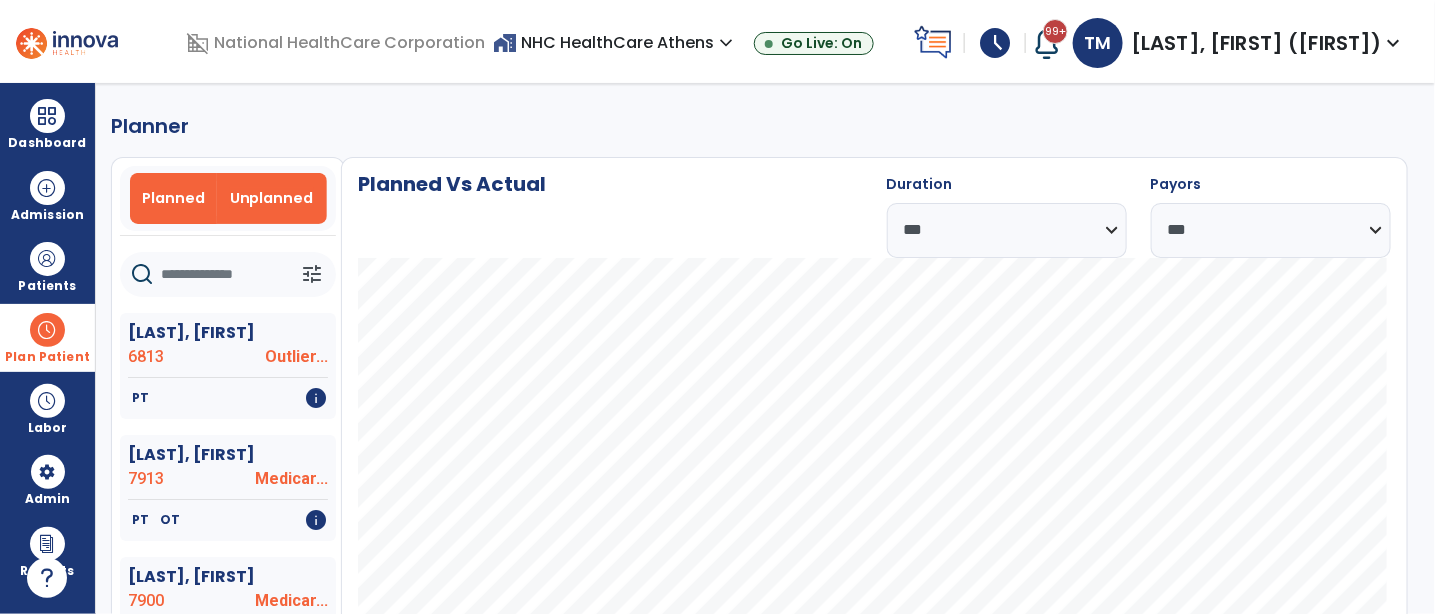 click on "Unplanned" at bounding box center (272, 198) 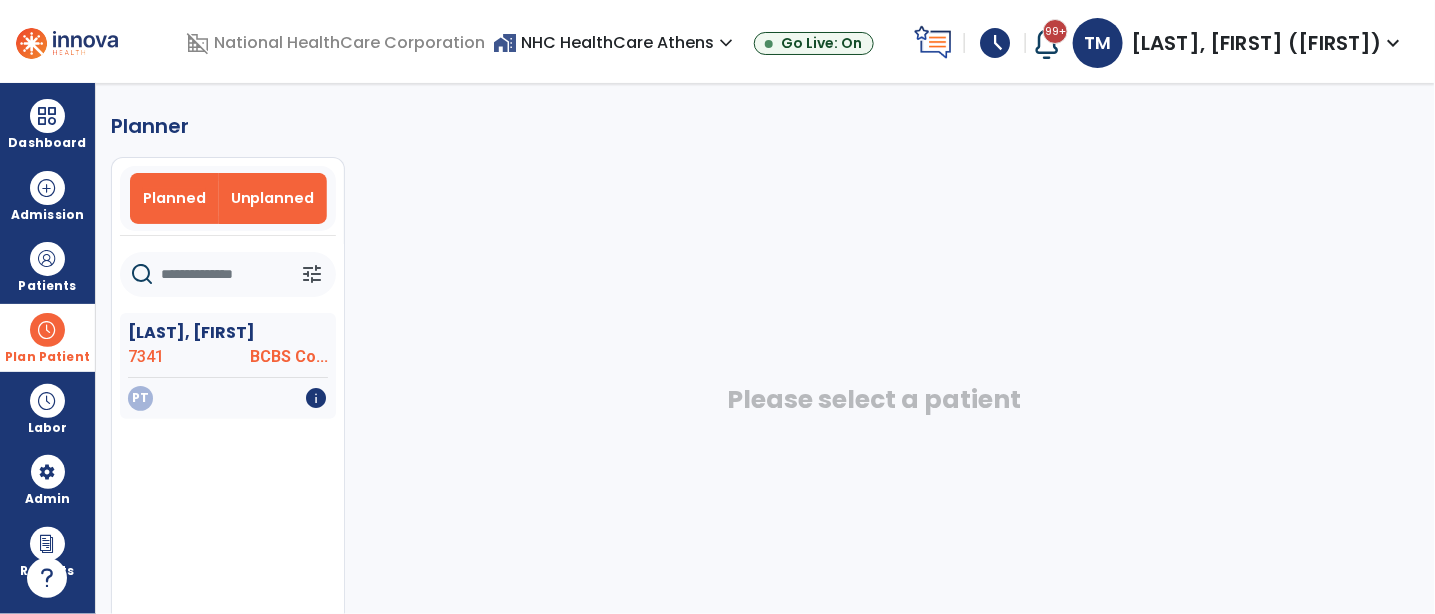 click on "Planned" at bounding box center (174, 198) 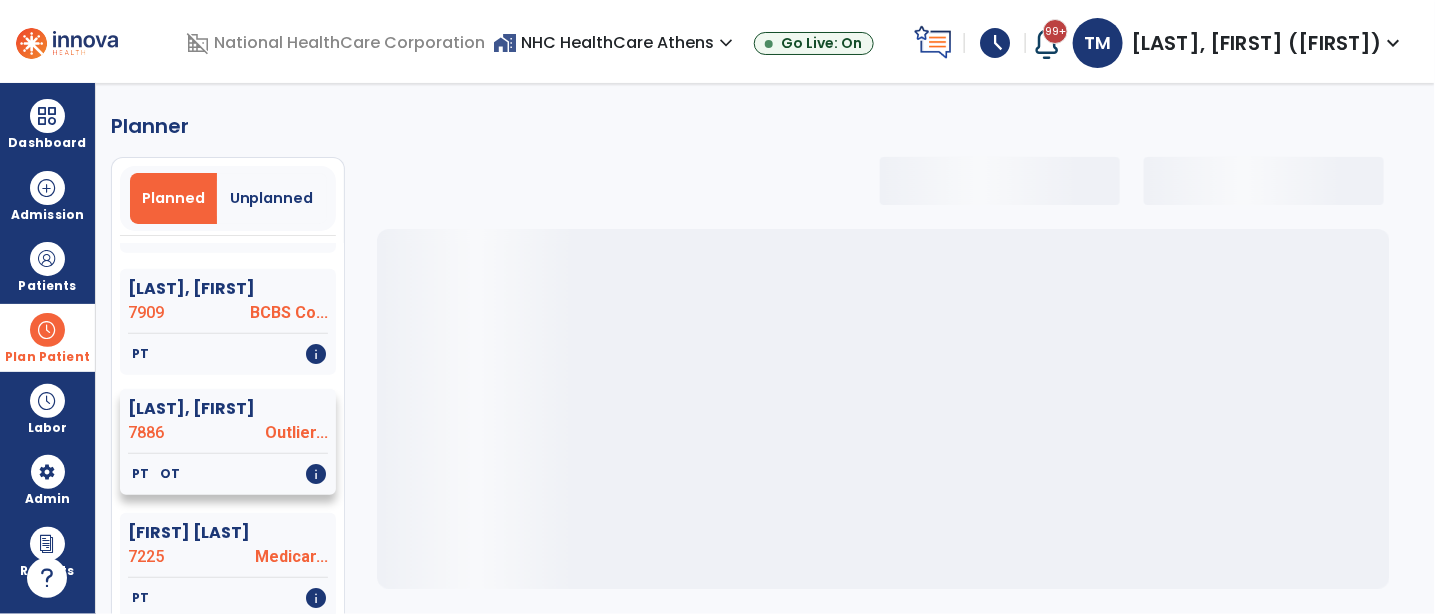 select on "***" 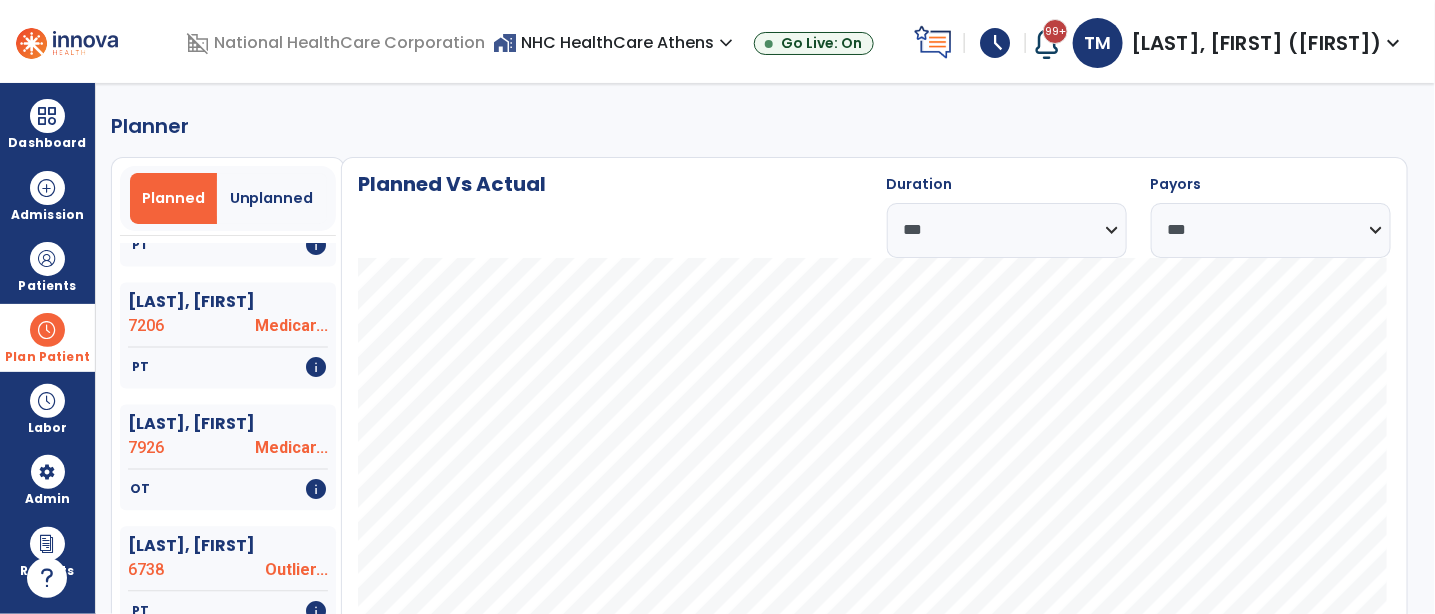 scroll, scrollTop: 1333, scrollLeft: 0, axis: vertical 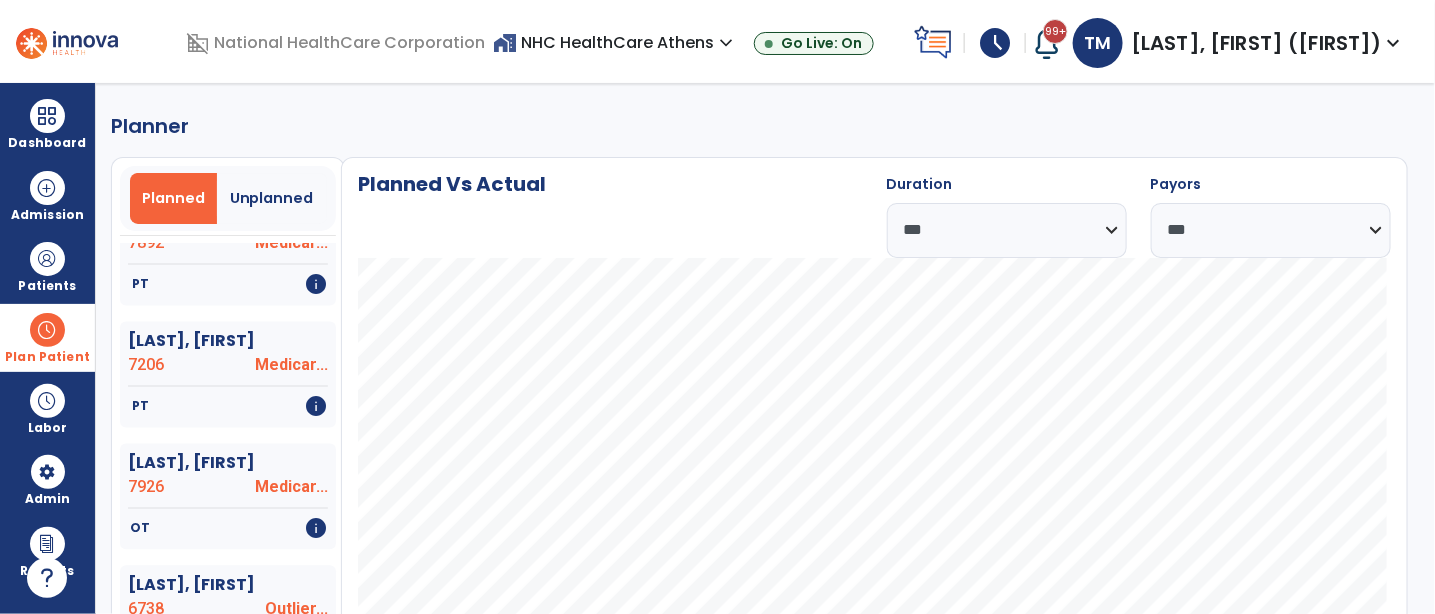 click at bounding box center [47, 330] 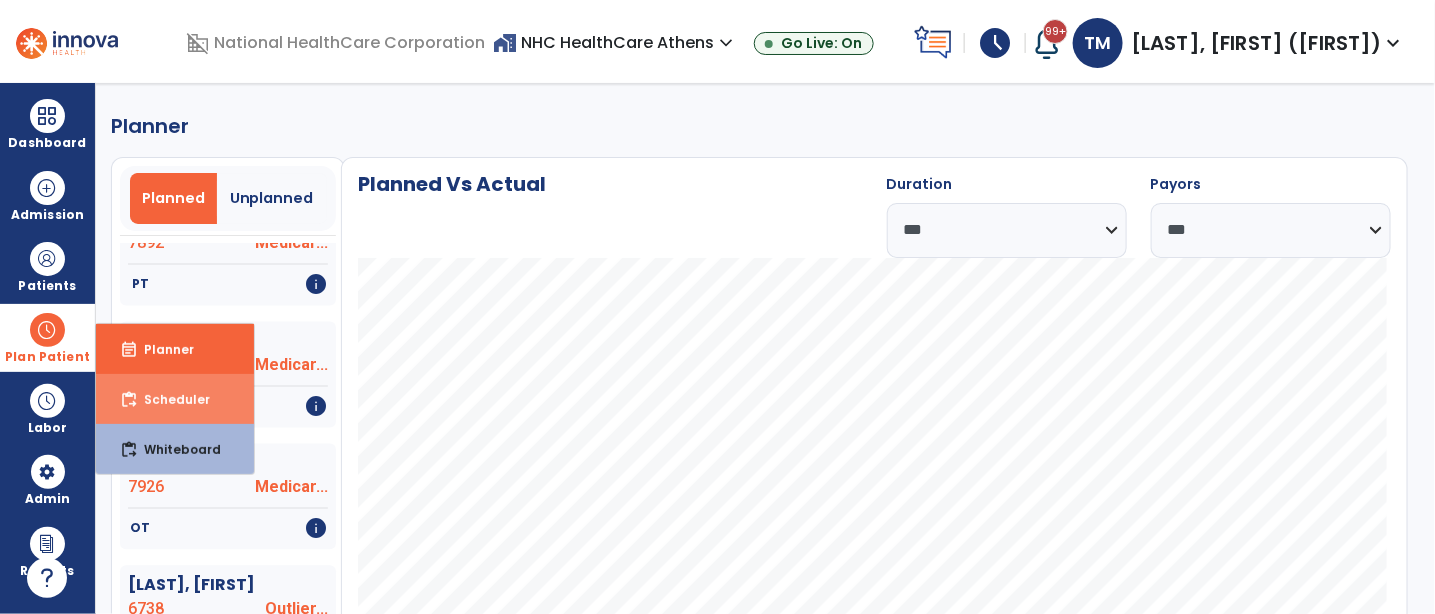 click on "Scheduler" at bounding box center (169, 399) 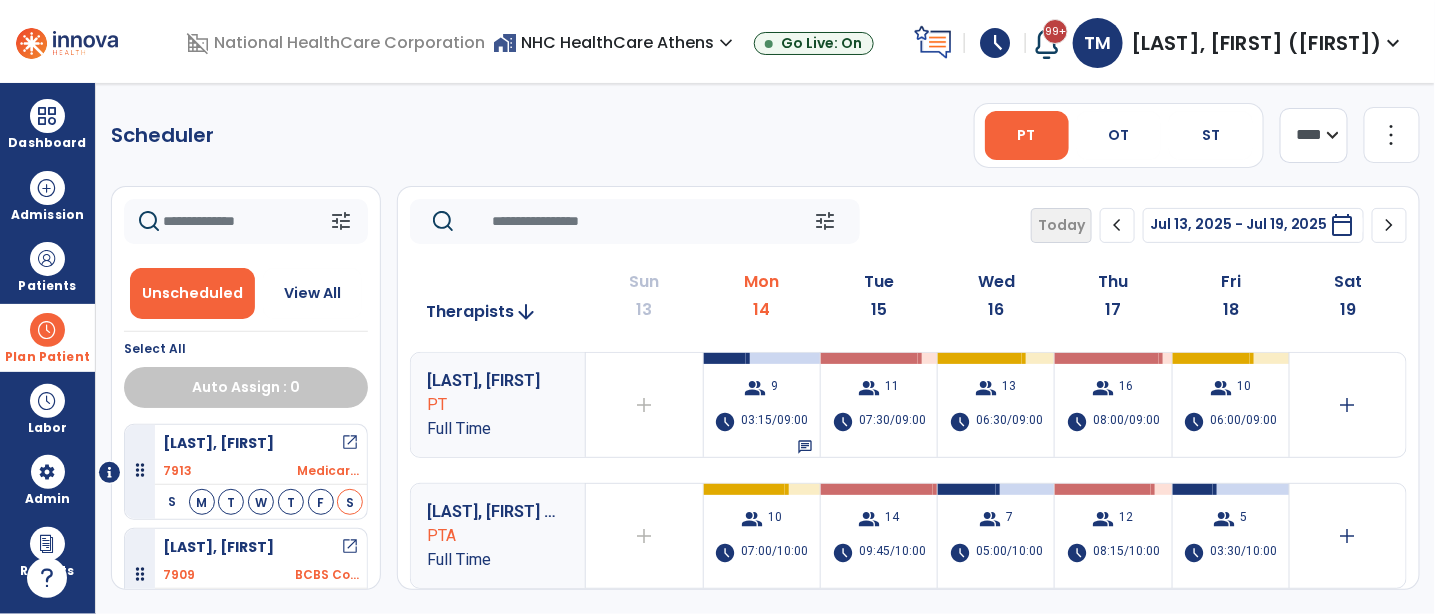 click on "**** ***" 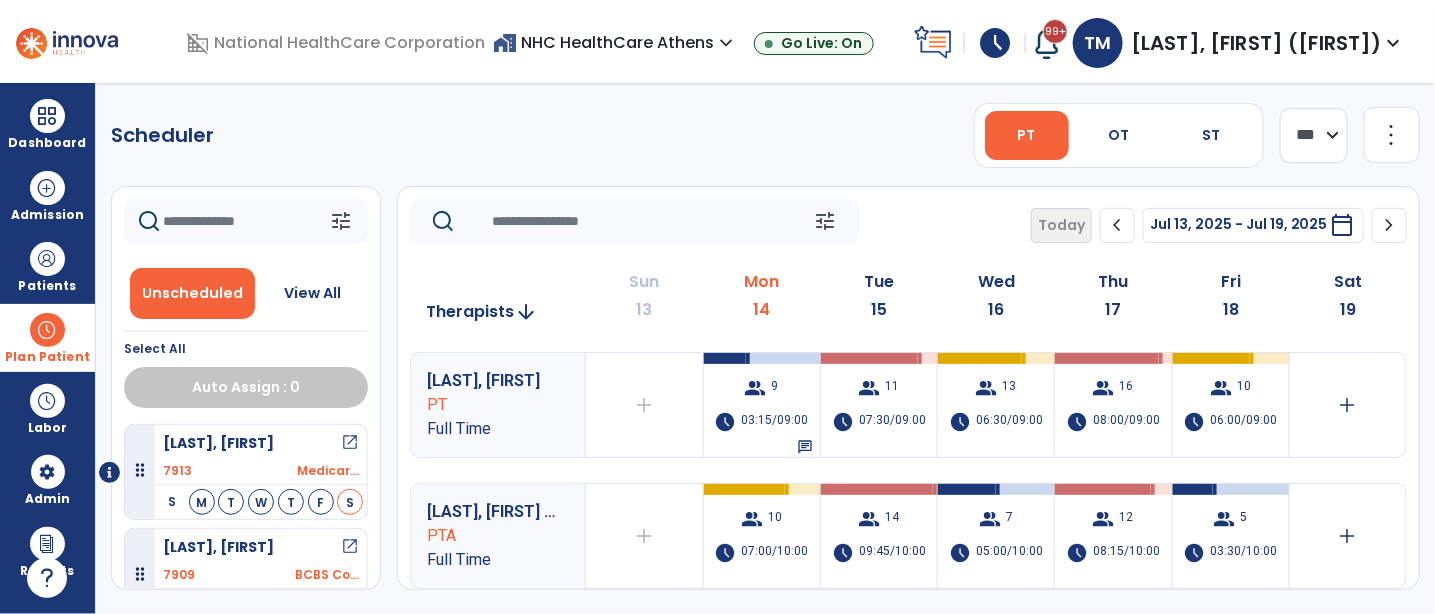 click on "**** ***" 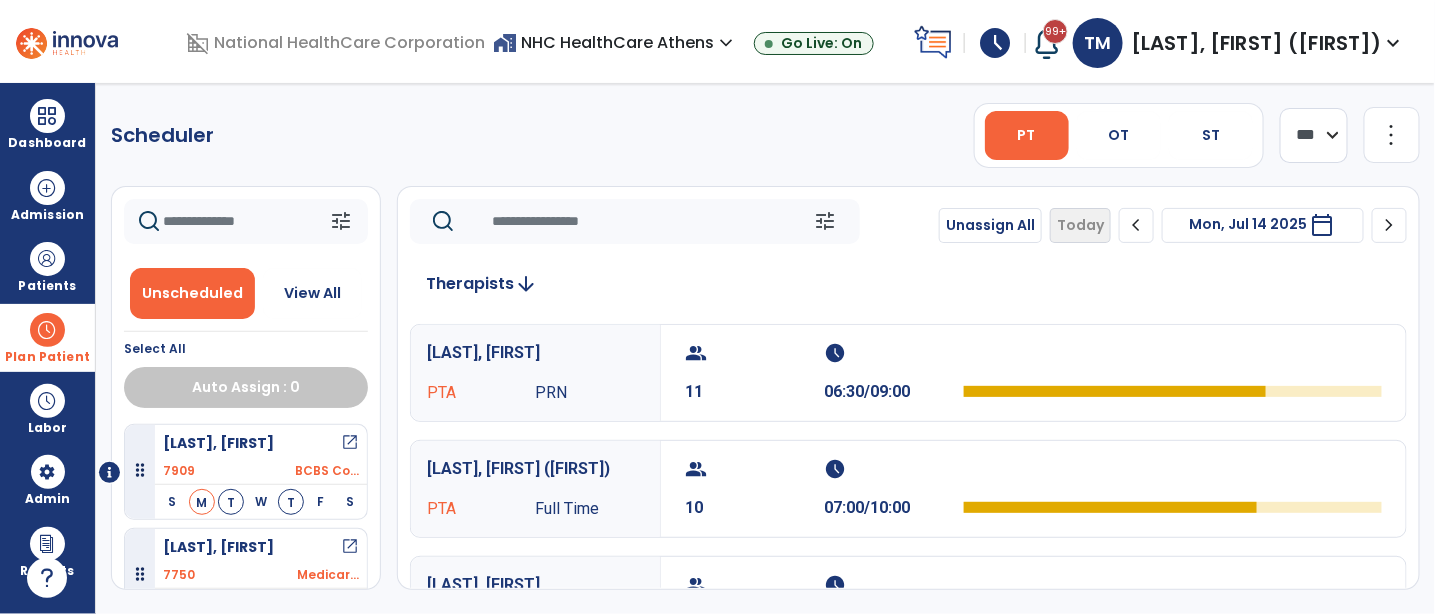 click on "**** ***" 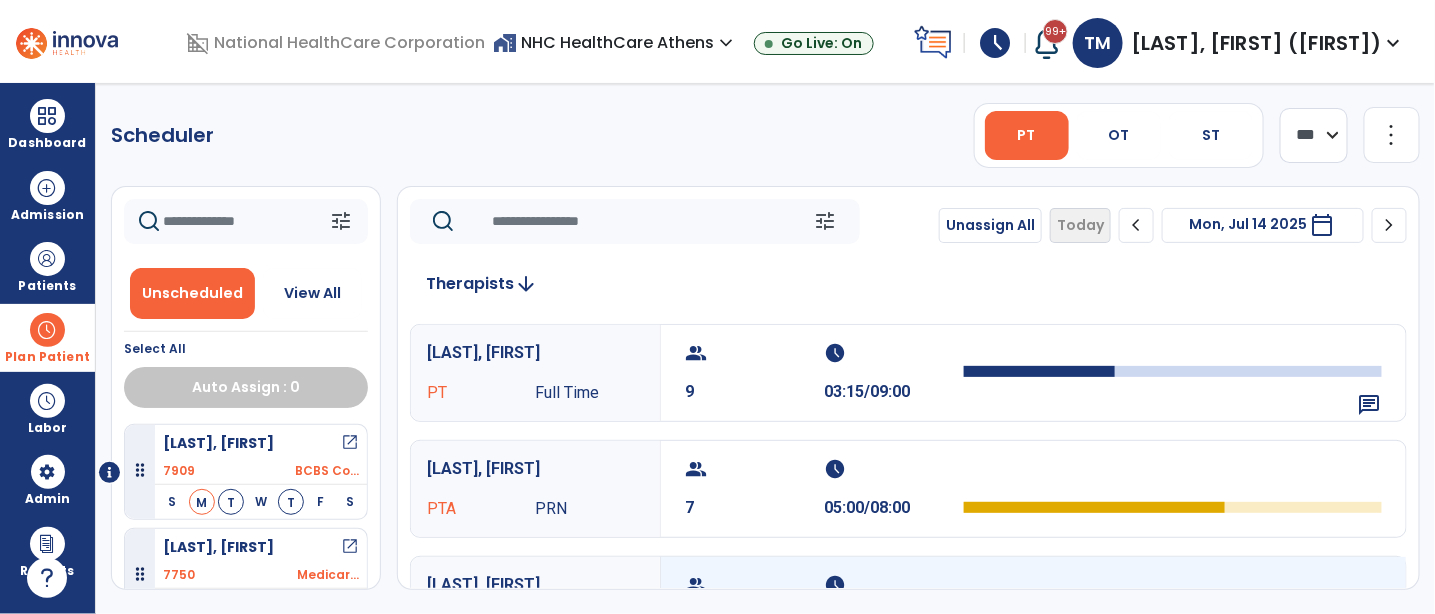 scroll, scrollTop: 222, scrollLeft: 0, axis: vertical 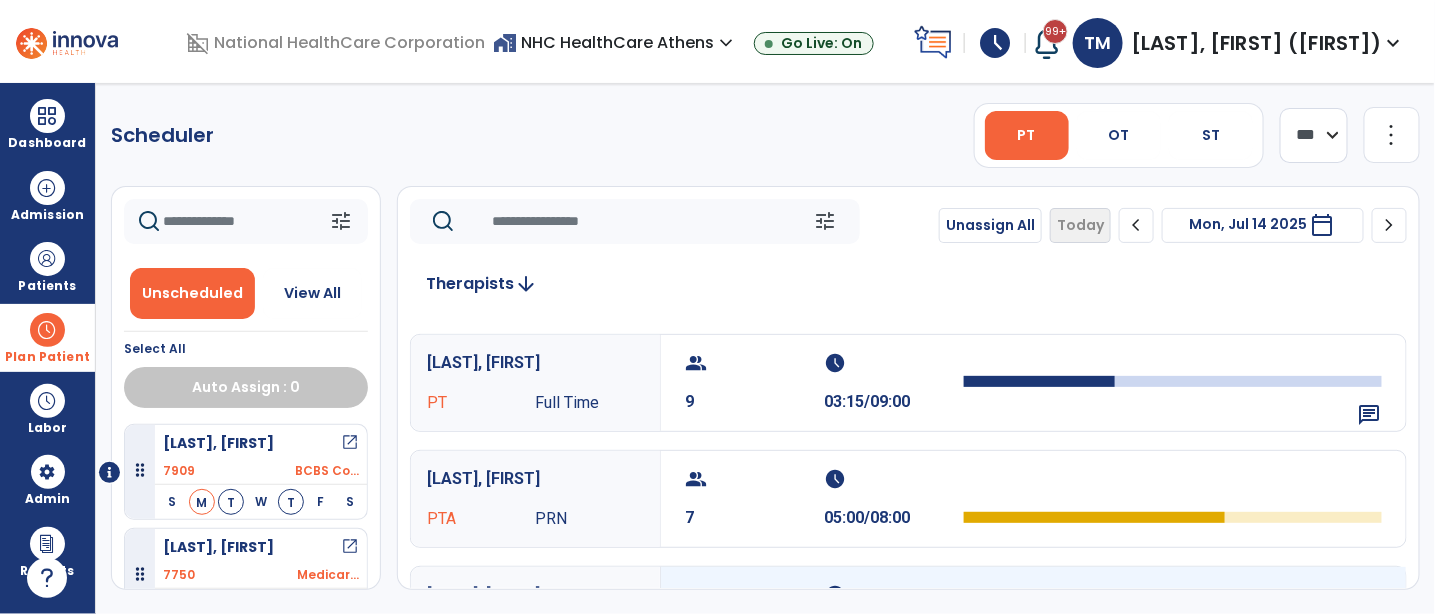 click on "9" at bounding box center (754, 402) 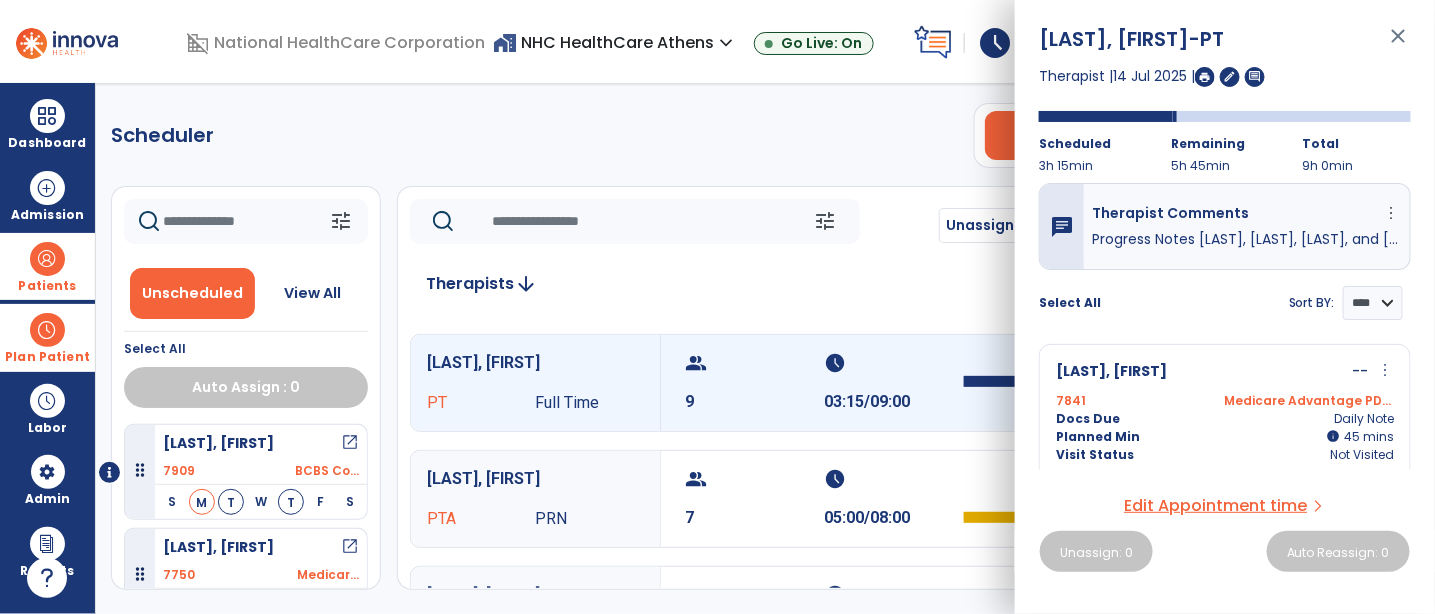 click at bounding box center [47, 259] 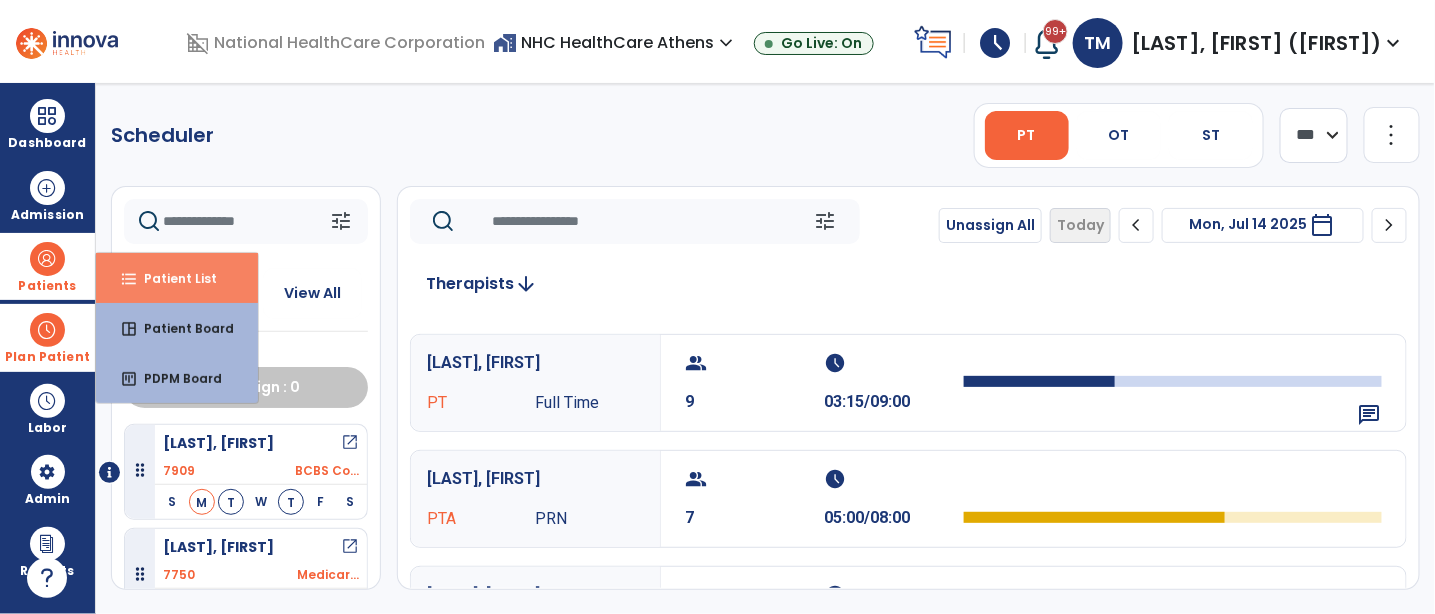 click on "Patient List" at bounding box center (172, 278) 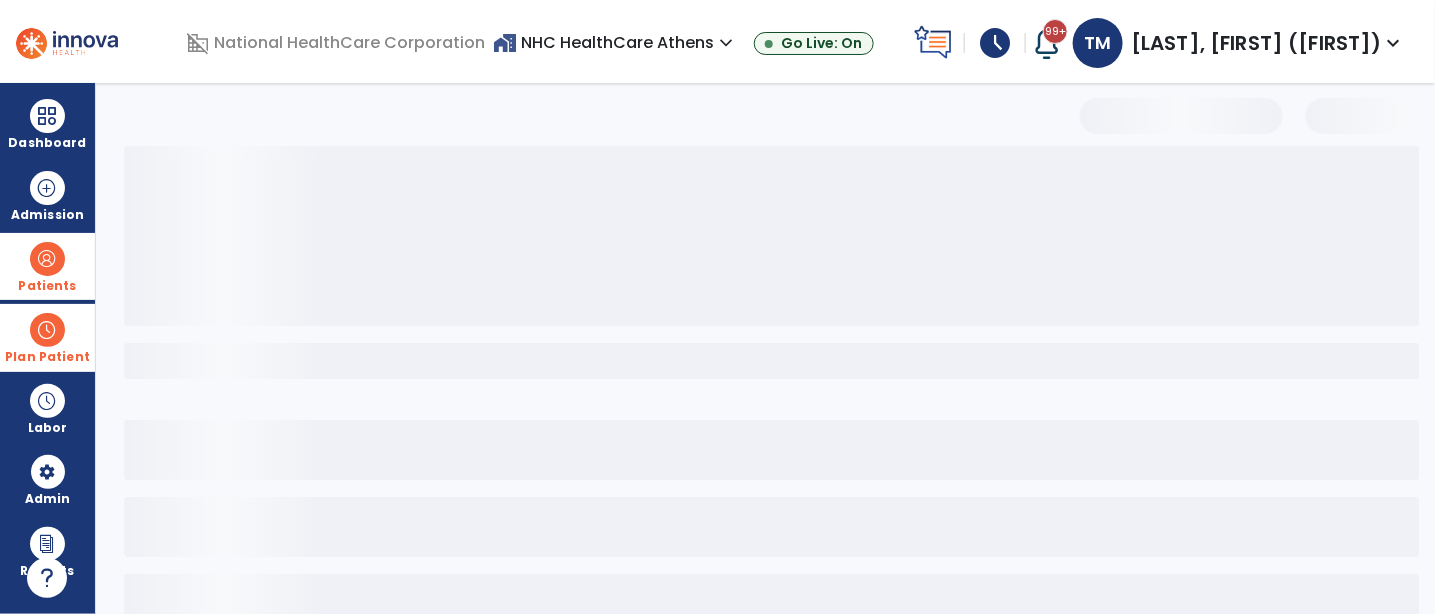 select on "***" 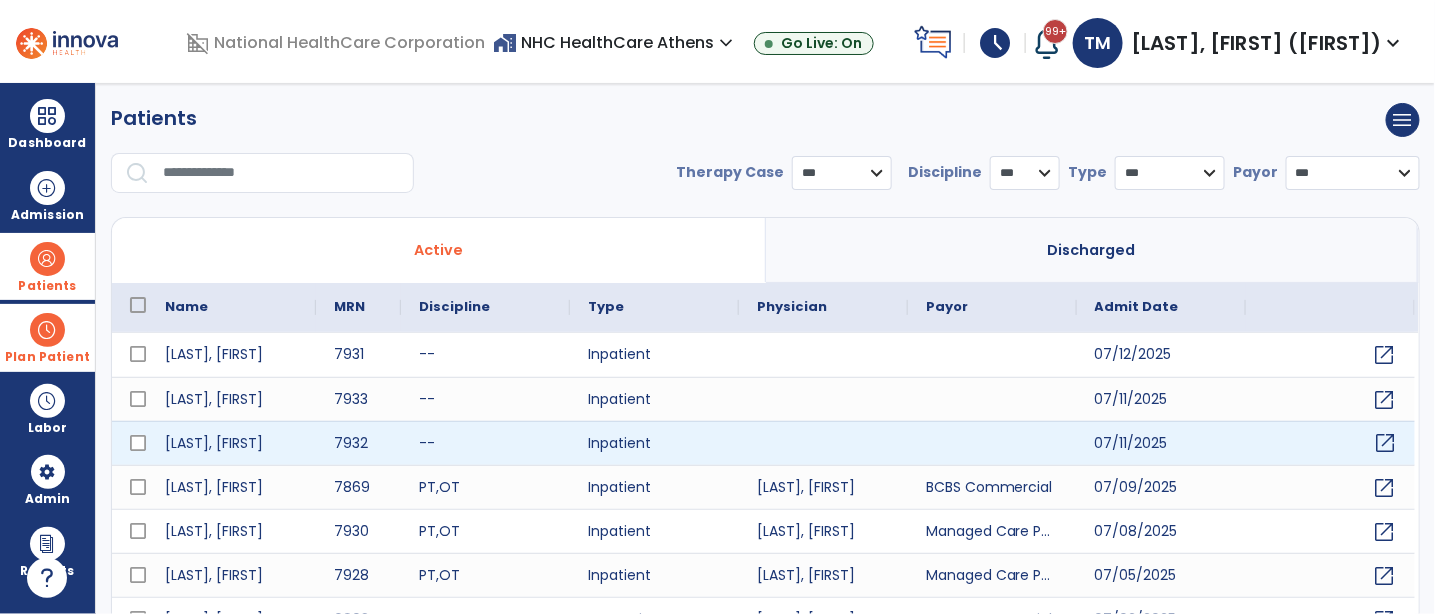 click on "open_in_new" at bounding box center [1386, 443] 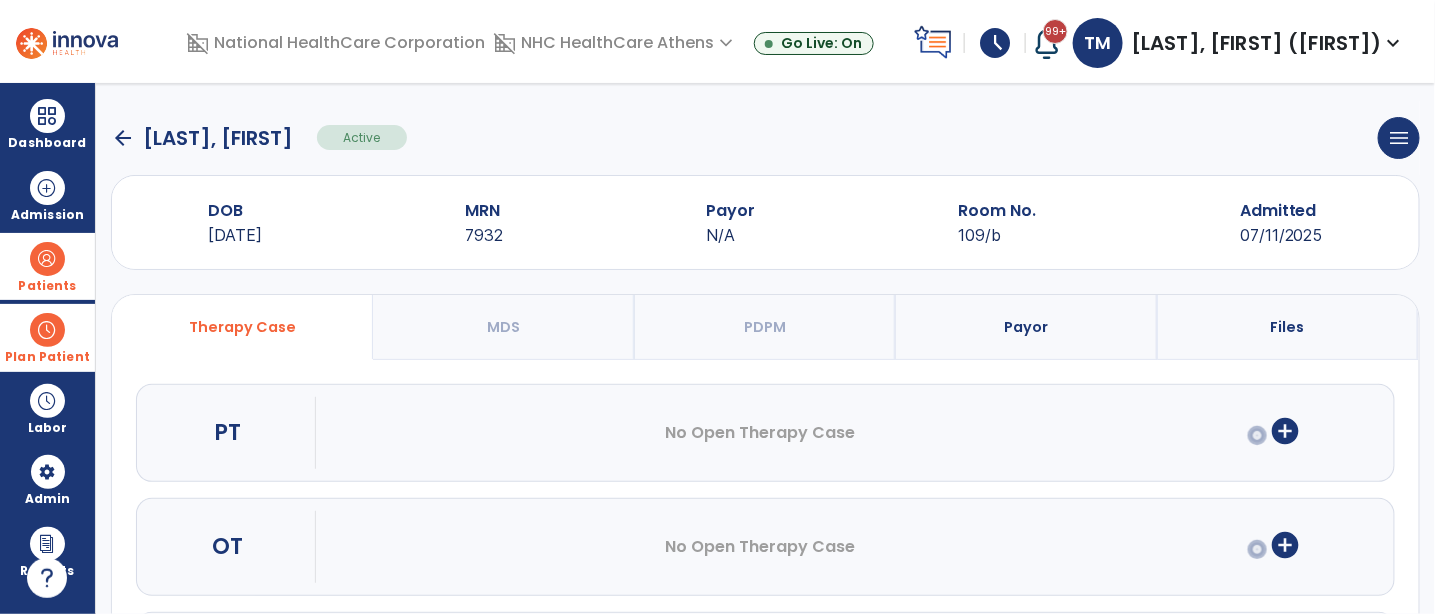 scroll, scrollTop: 0, scrollLeft: 0, axis: both 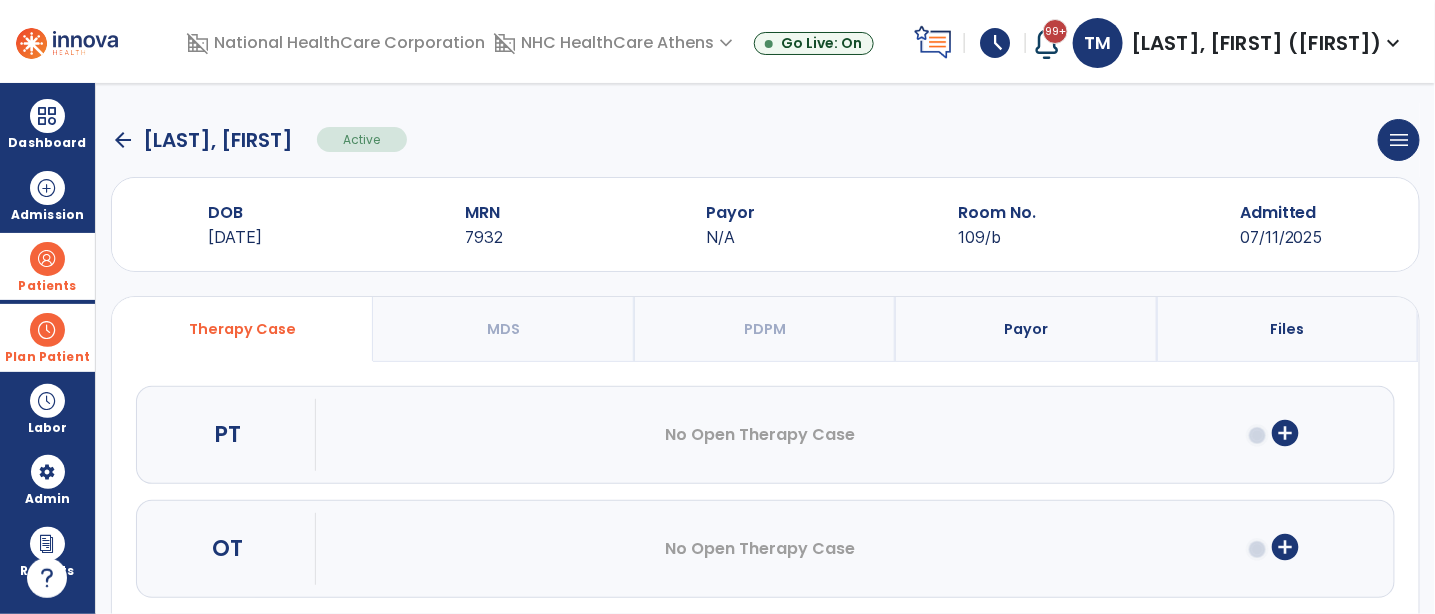 click on "arrow_back" 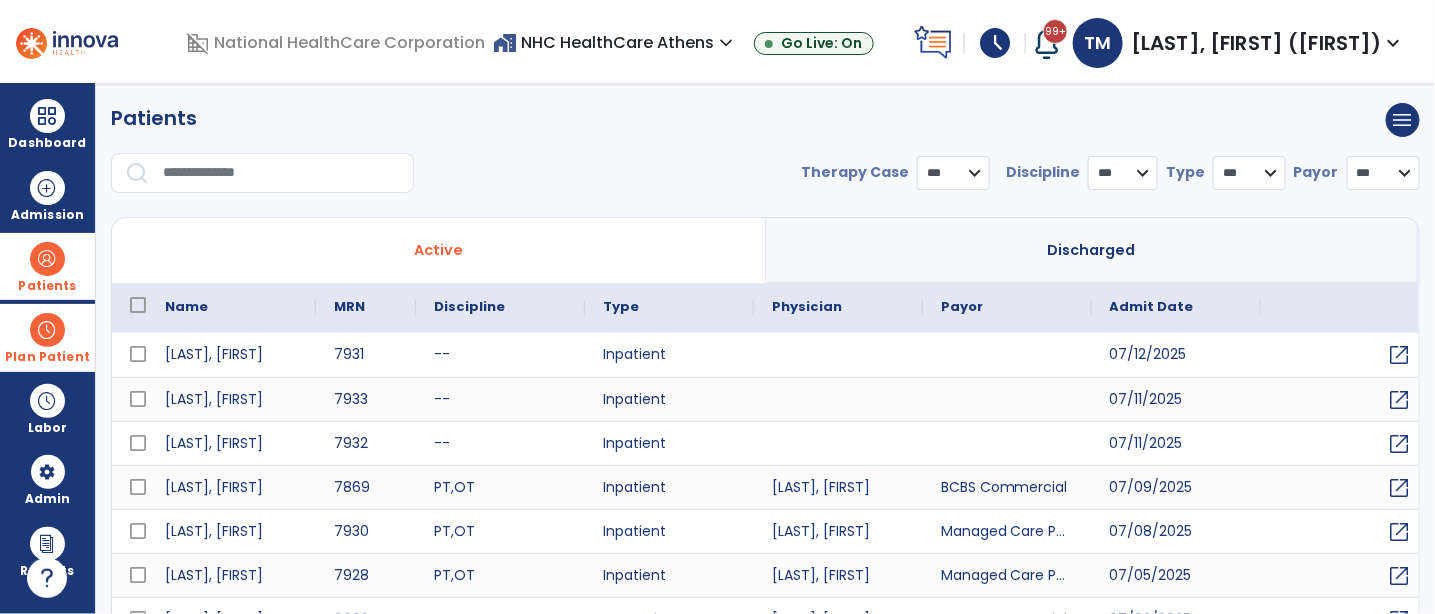 select on "***" 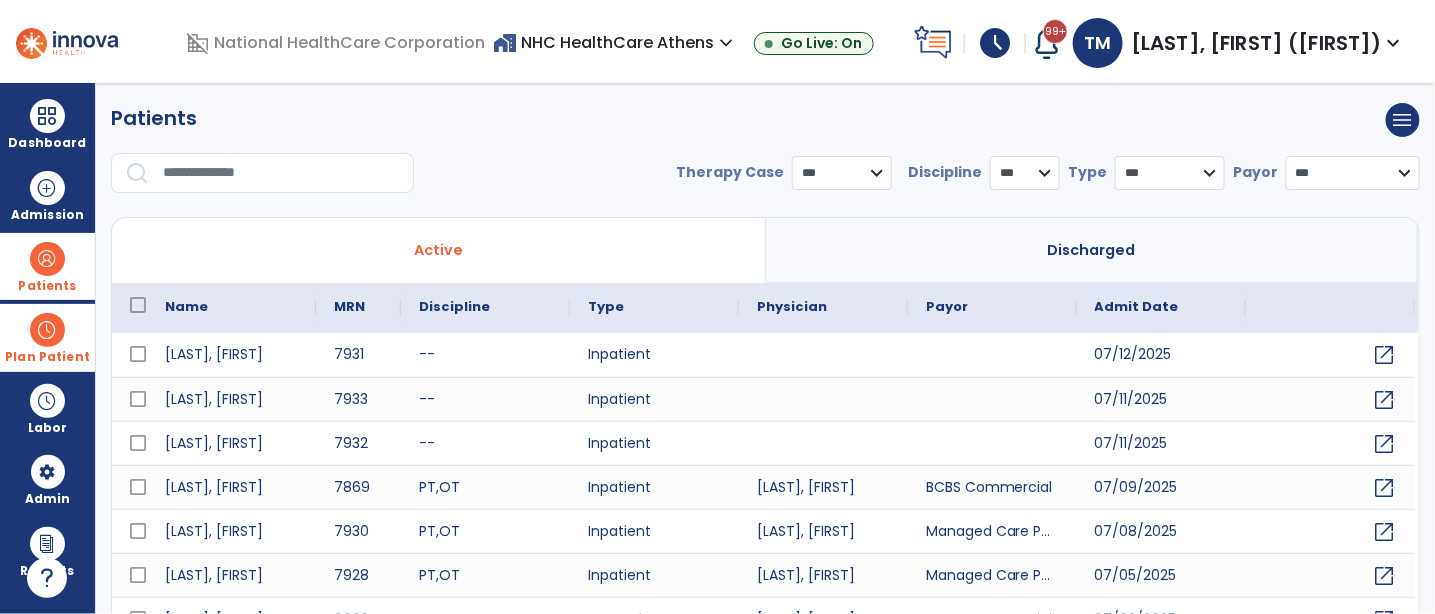 click on "Plan Patient" at bounding box center [47, 266] 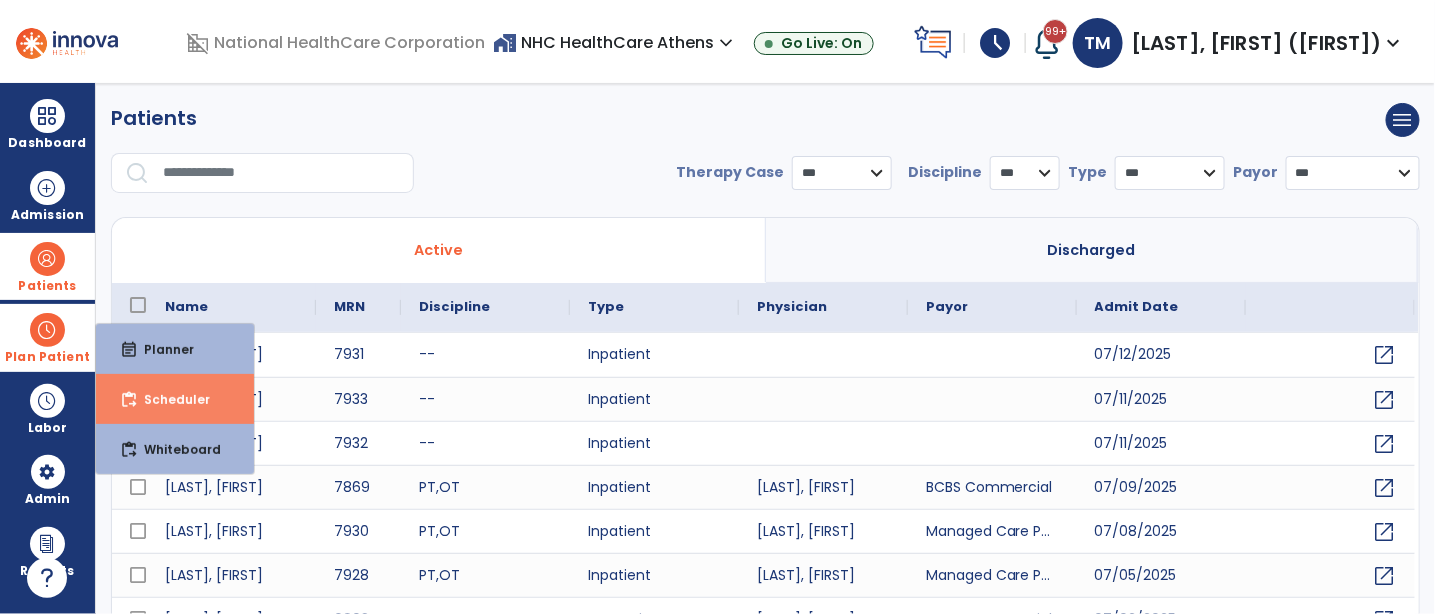click on "content_paste_go  Scheduler" at bounding box center (175, 399) 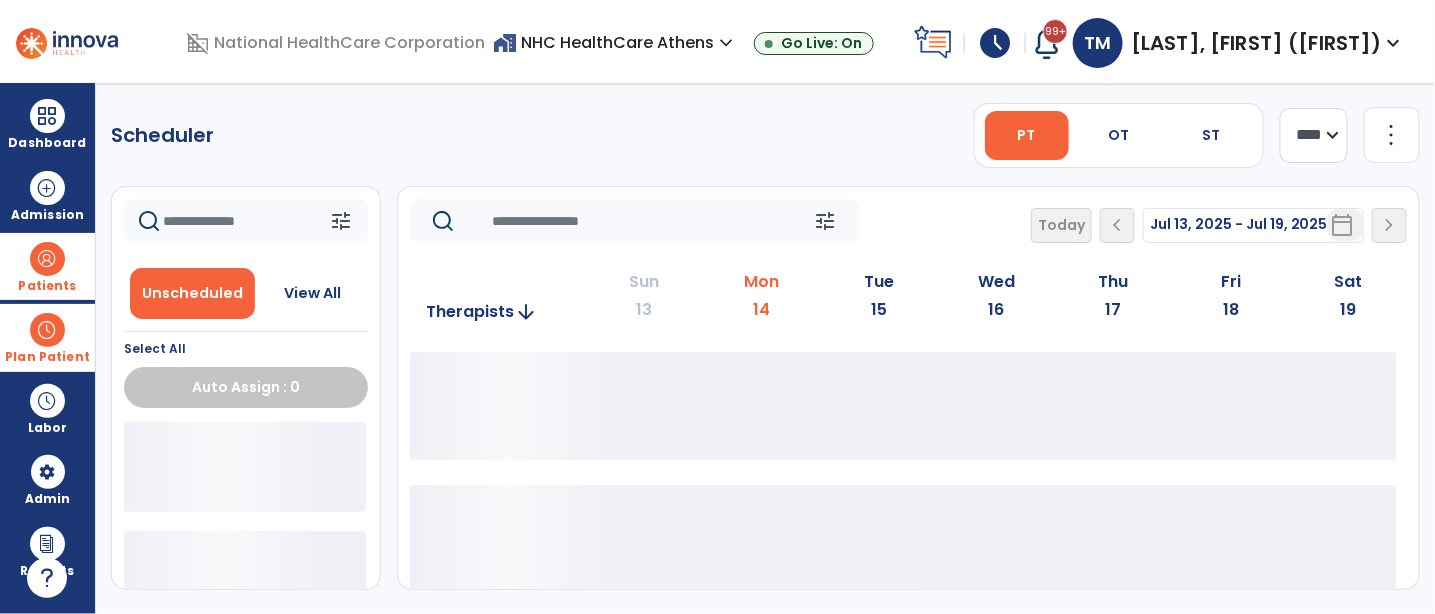 click on "**** ***" 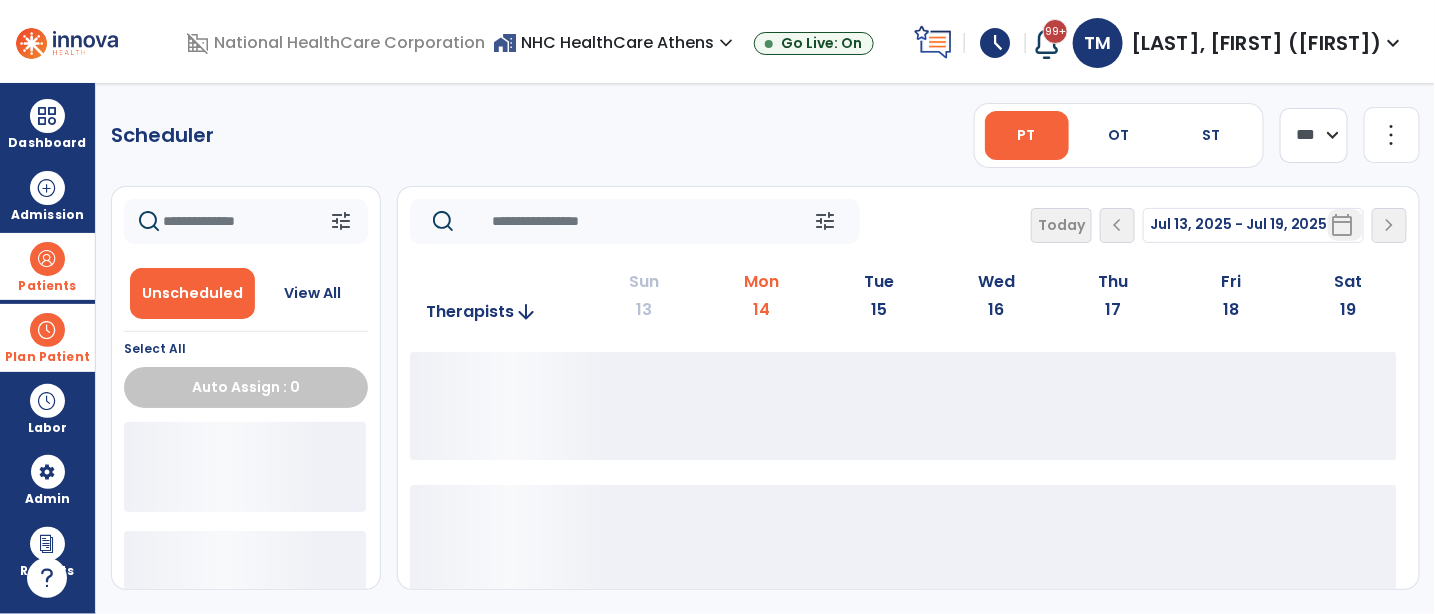click on "**** ***" 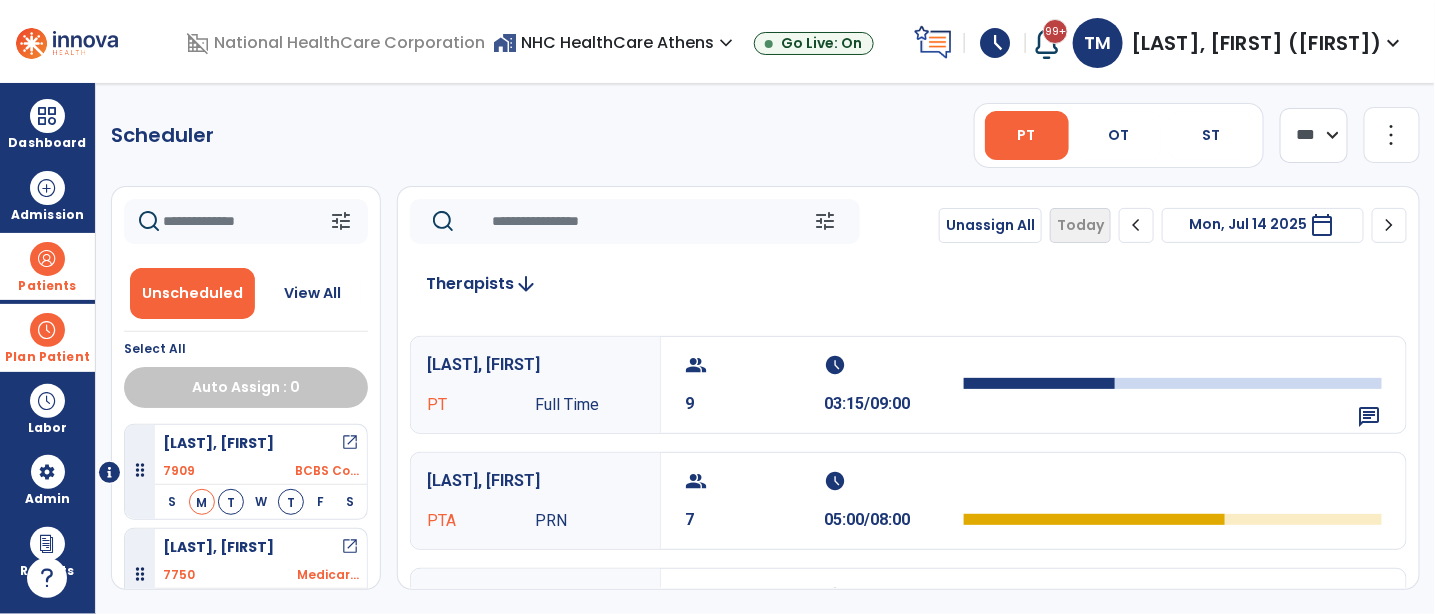 scroll, scrollTop: 222, scrollLeft: 0, axis: vertical 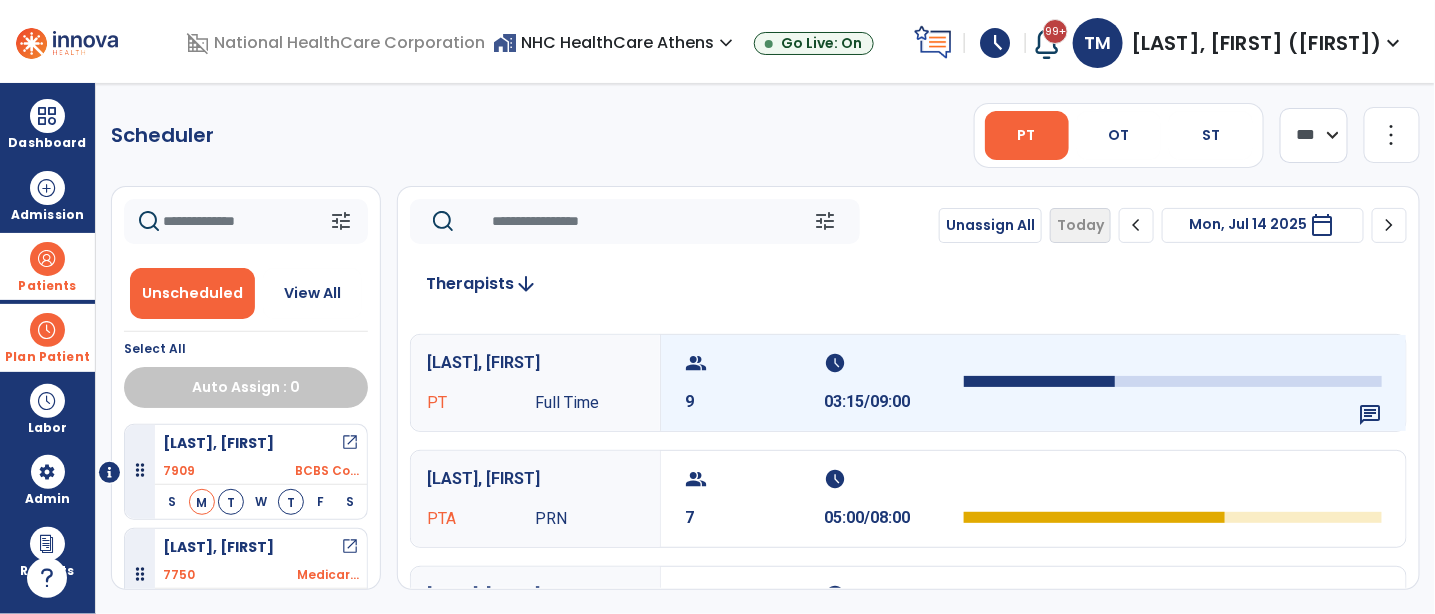 click on "group  9" at bounding box center (754, 383) 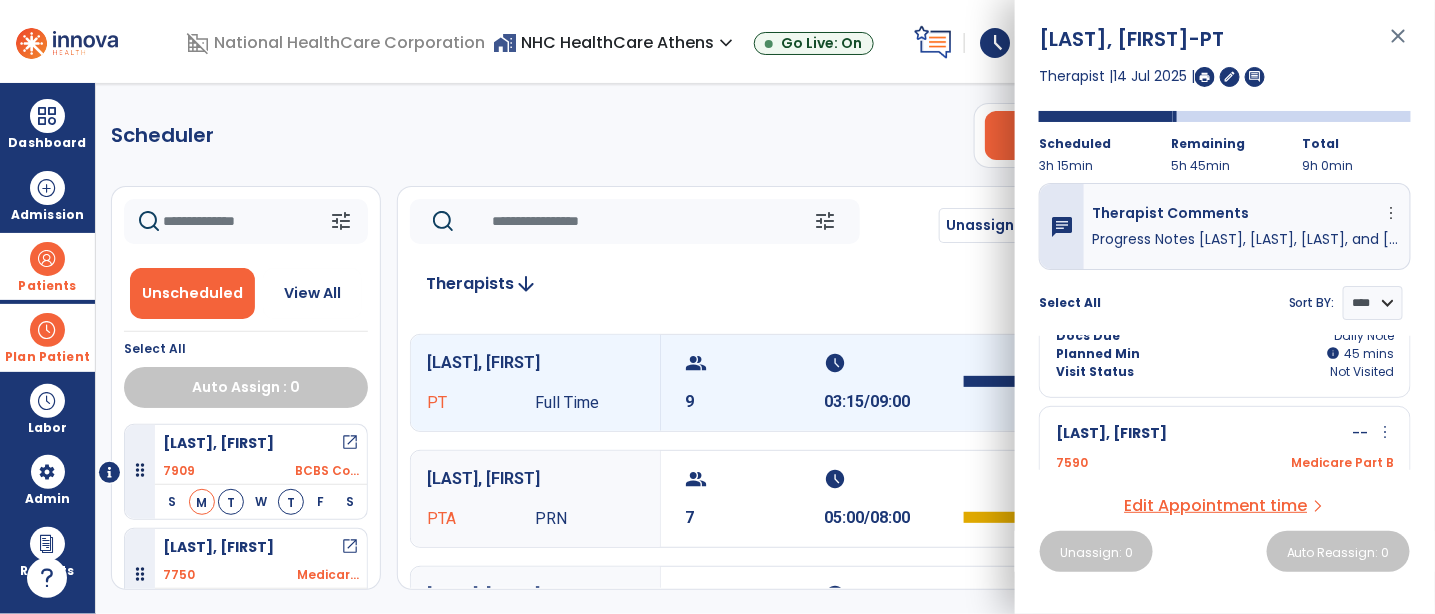 scroll, scrollTop: 0, scrollLeft: 0, axis: both 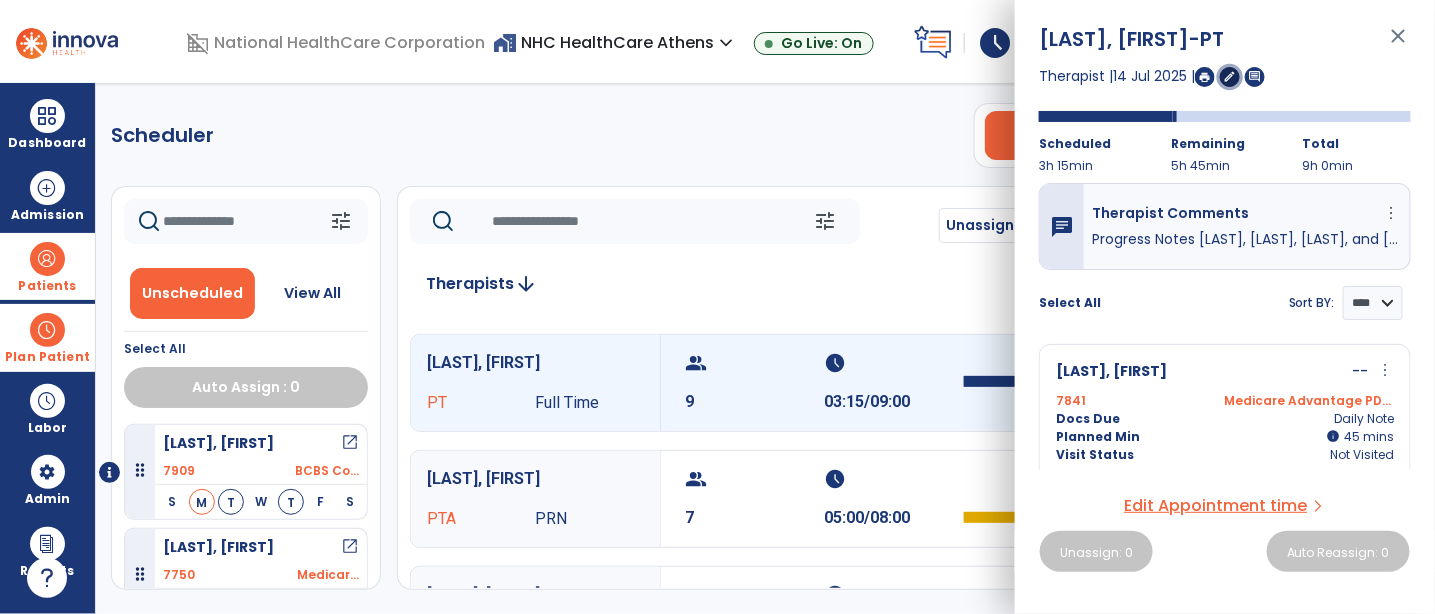 click on "edit" at bounding box center (1230, 76) 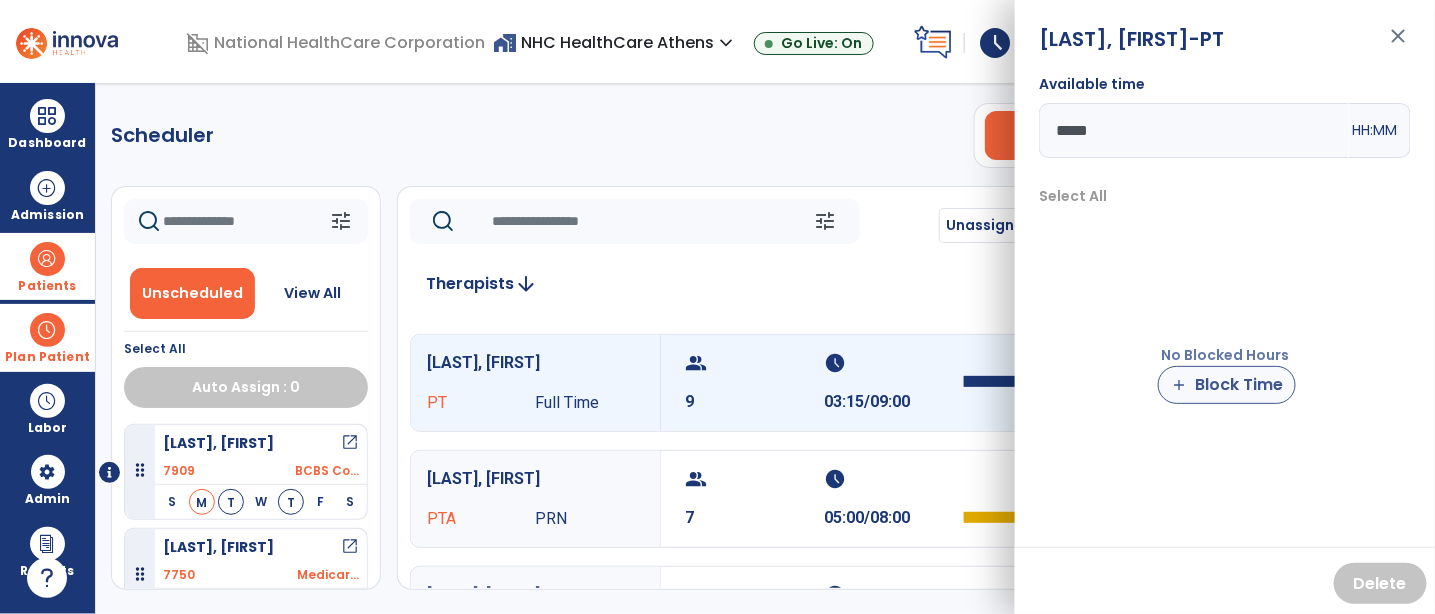 click on "add   Block Time" at bounding box center (1227, 385) 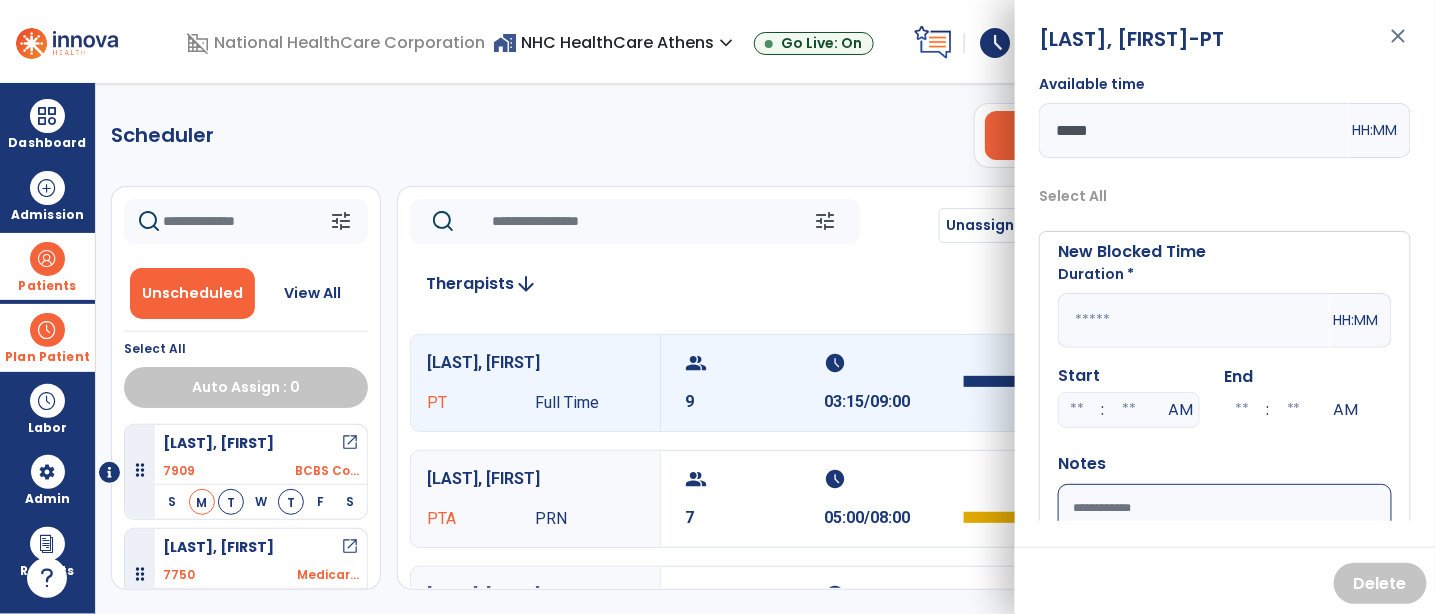 click at bounding box center [1194, 320] 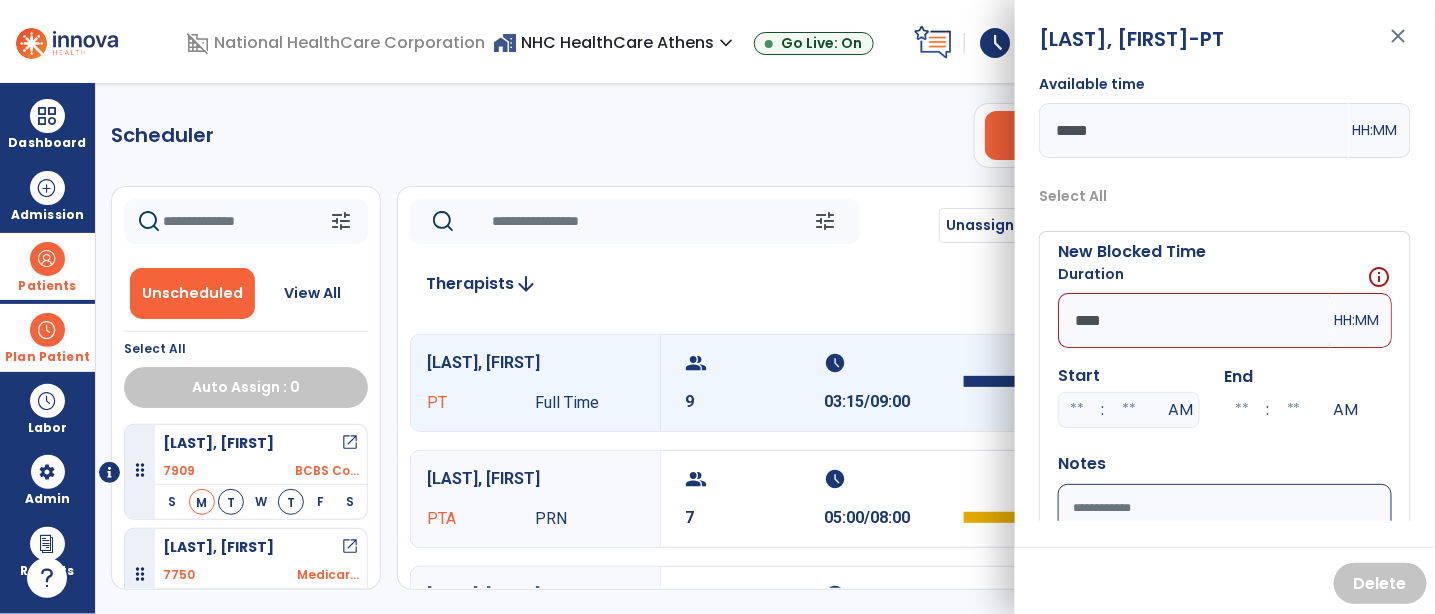 click on "****" at bounding box center (1194, 320) 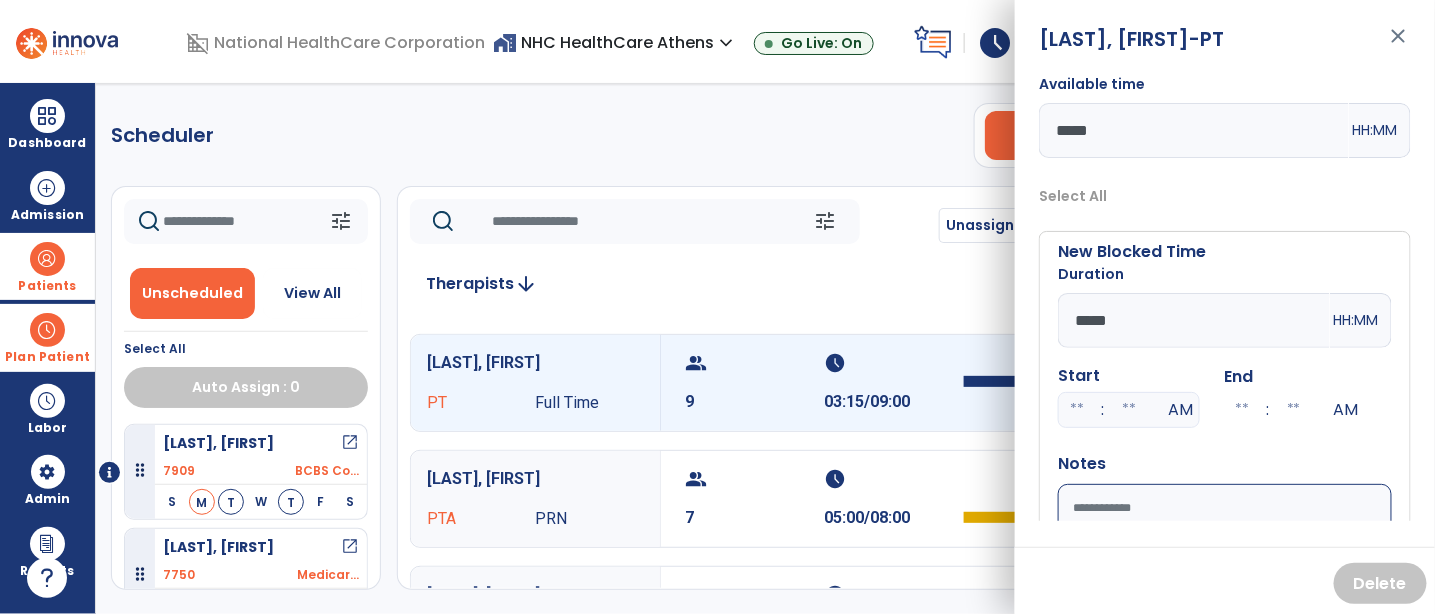 click on "*****" at bounding box center (1194, 320) 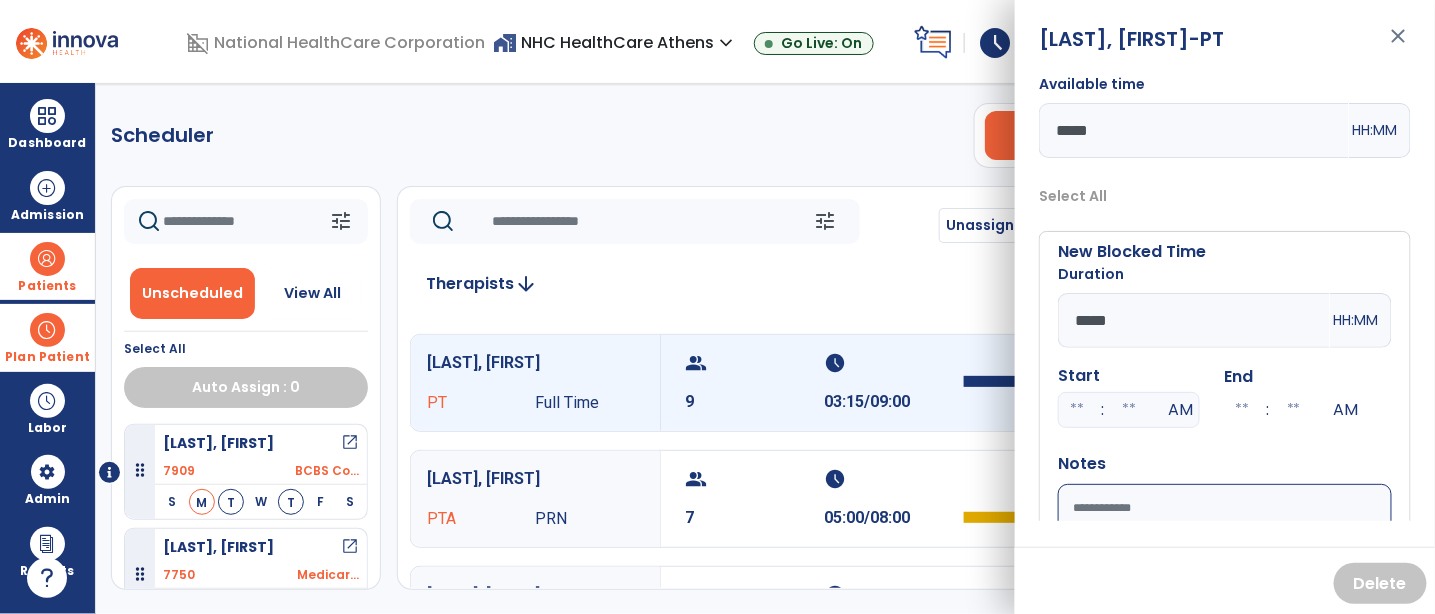 click at bounding box center [1077, 410] 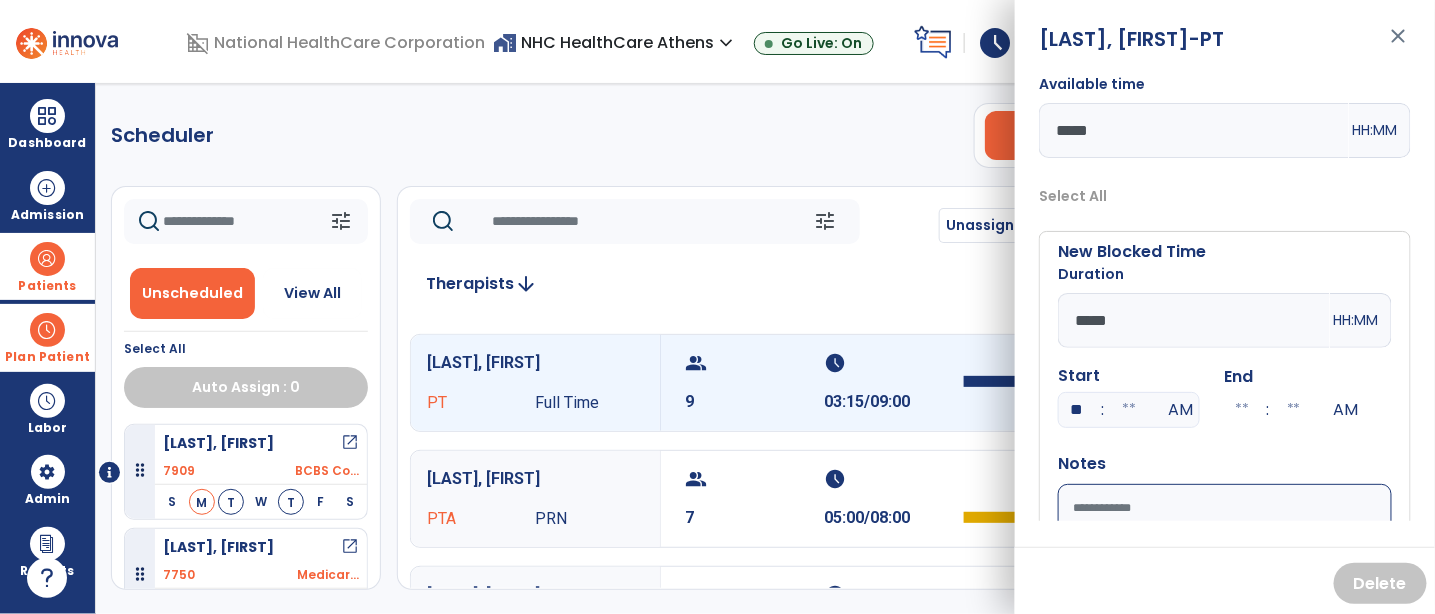 type on "**" 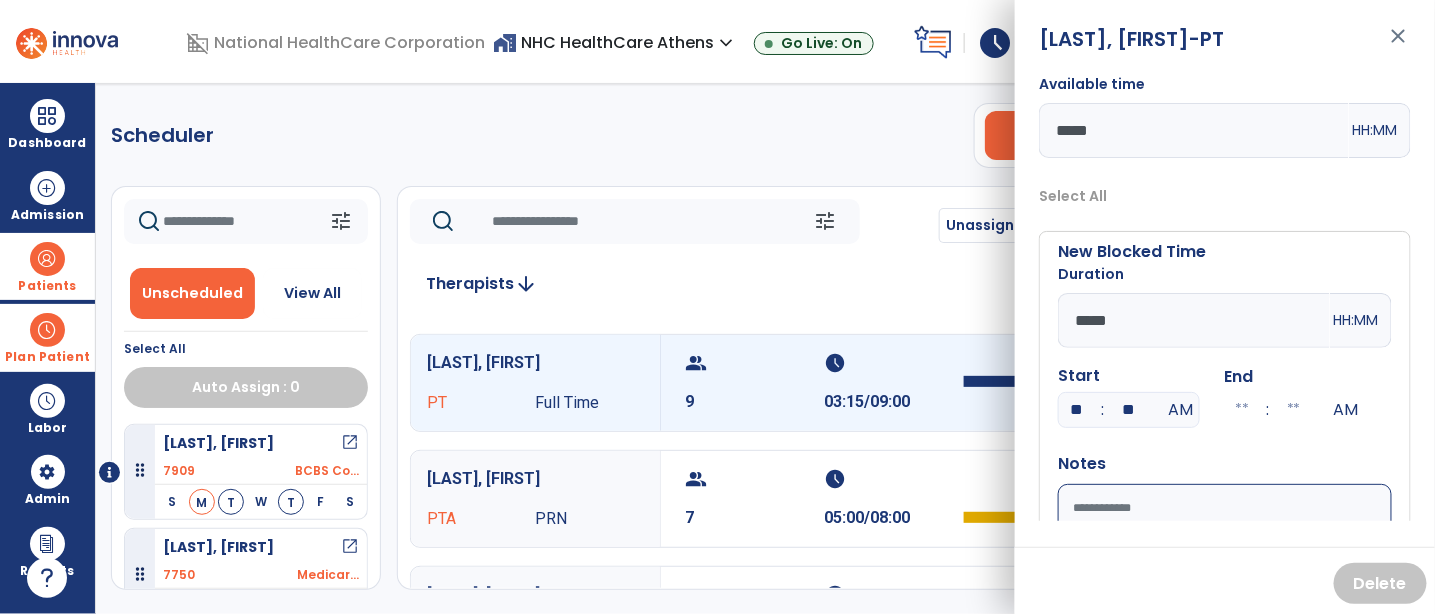 type on "**" 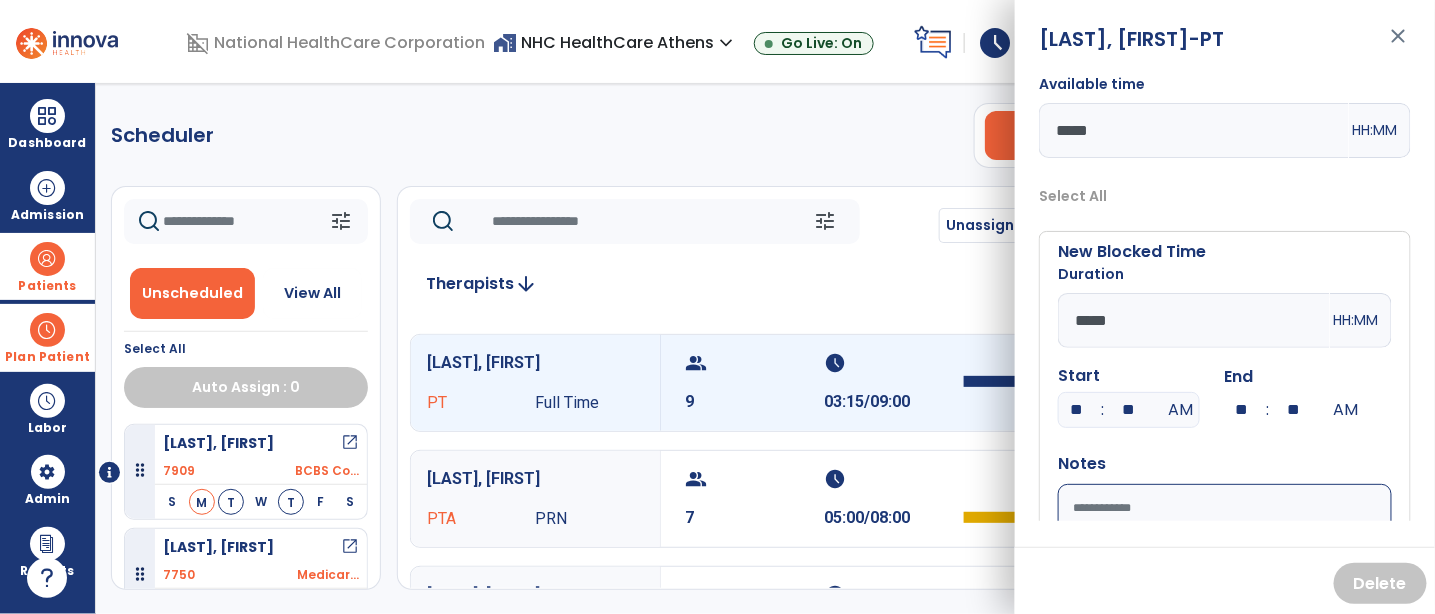 click on "Start ** : ** AM End ** : ** AM" at bounding box center [1225, 396] 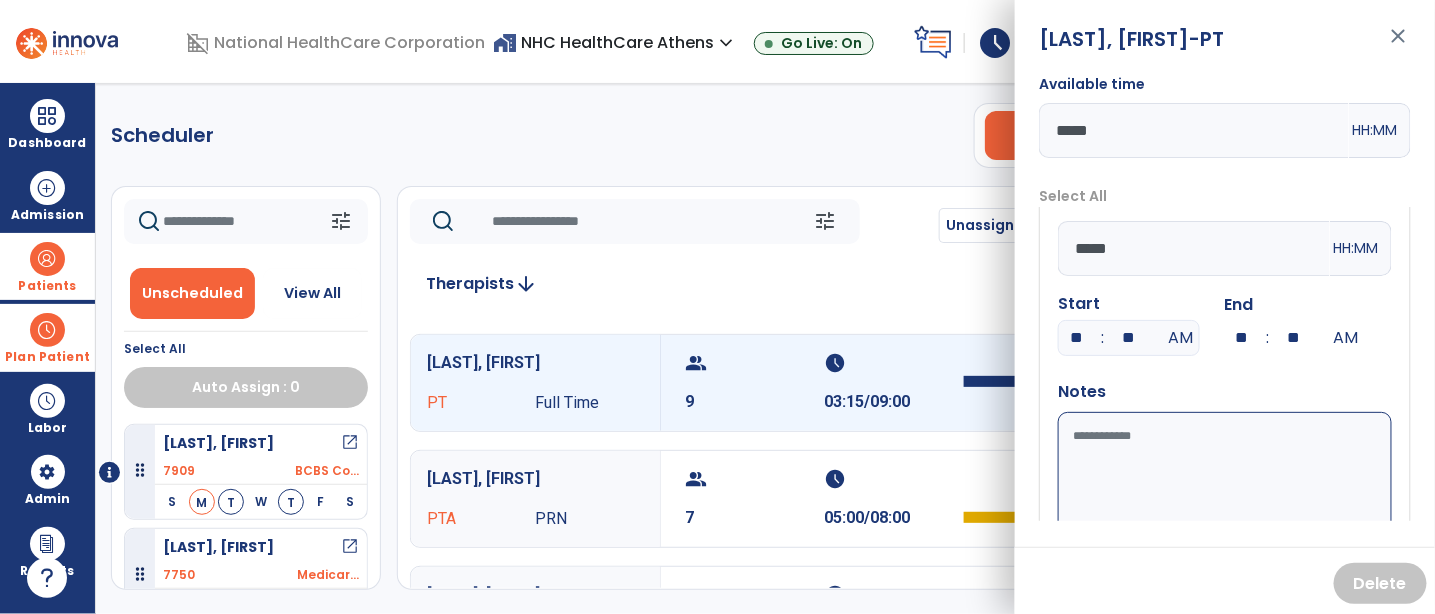 scroll, scrollTop: 111, scrollLeft: 0, axis: vertical 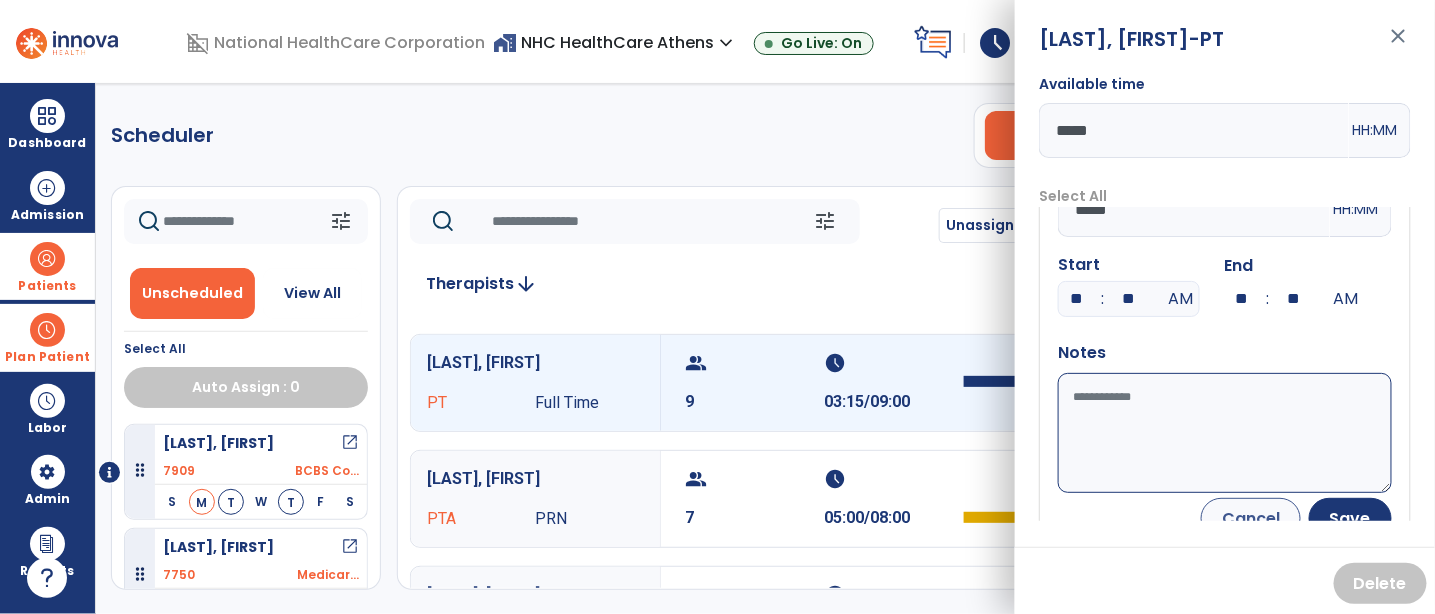 click on "Available time" at bounding box center [1225, 433] 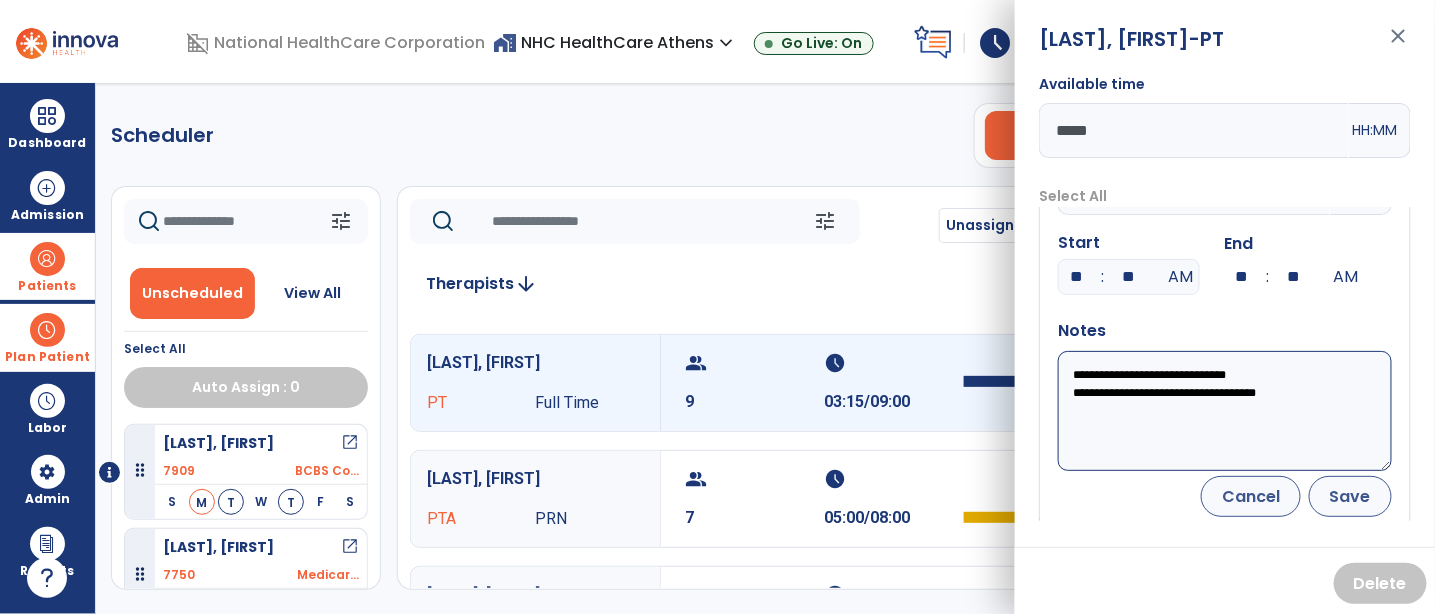 scroll, scrollTop: 138, scrollLeft: 0, axis: vertical 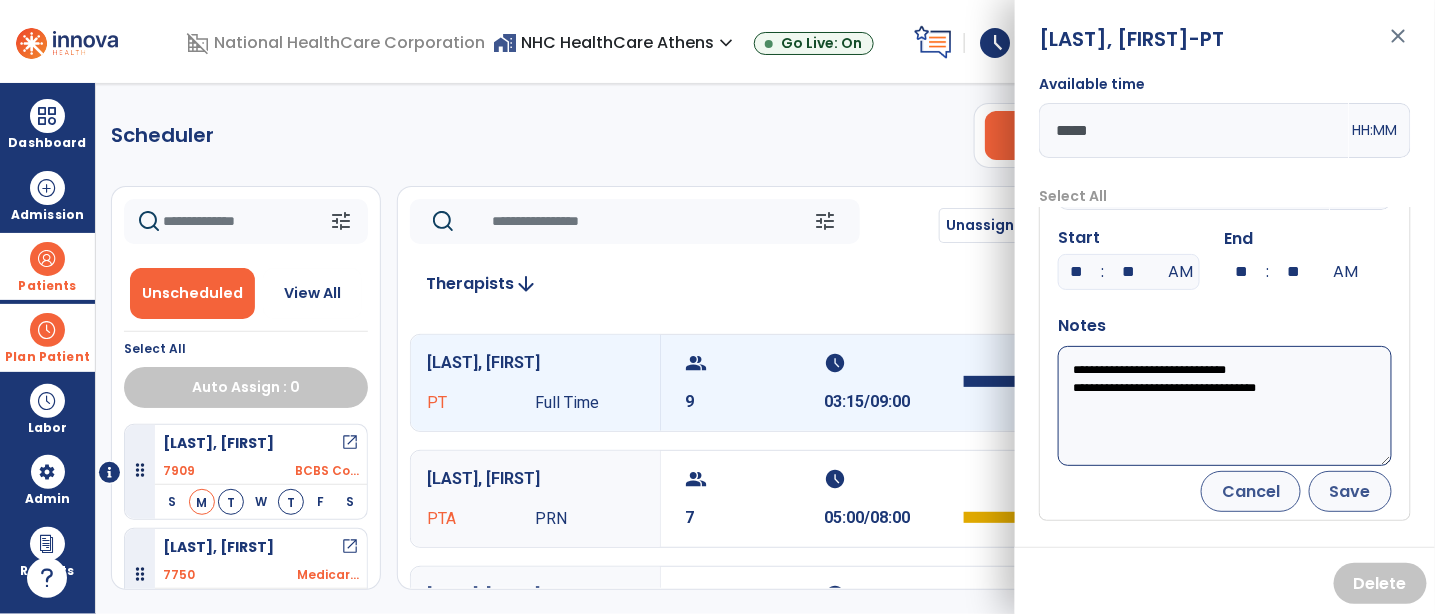 type on "**********" 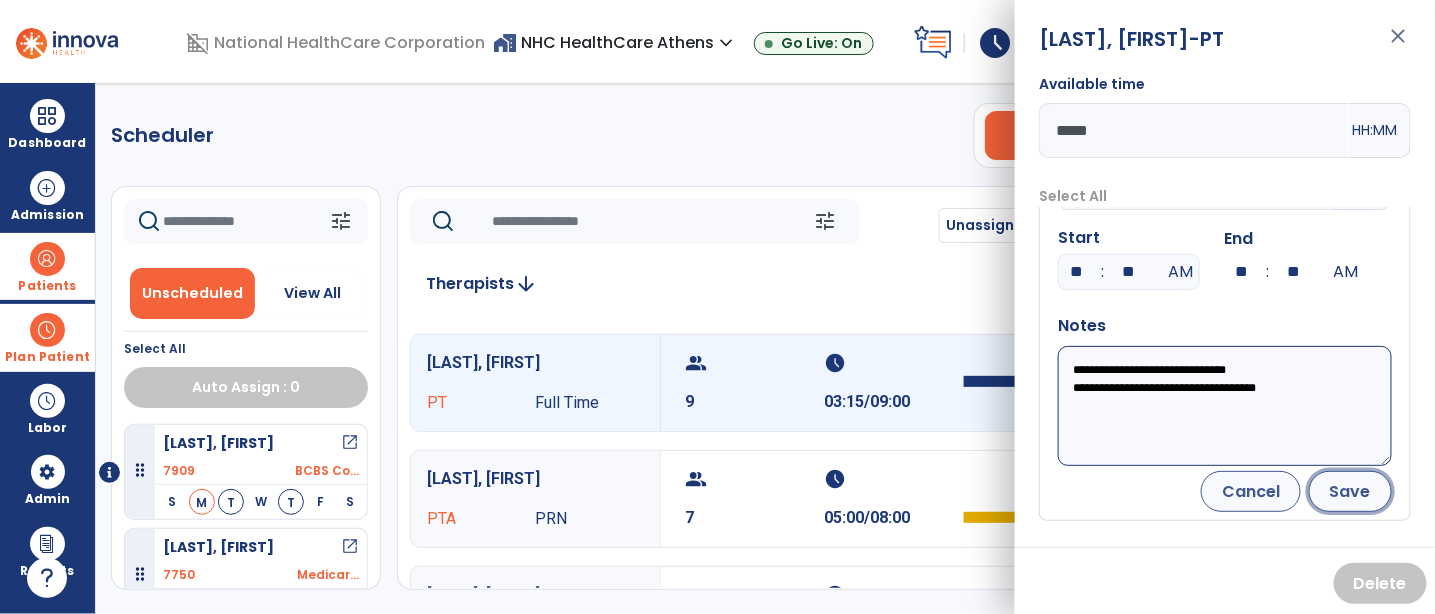 click on "Save" at bounding box center (1350, 491) 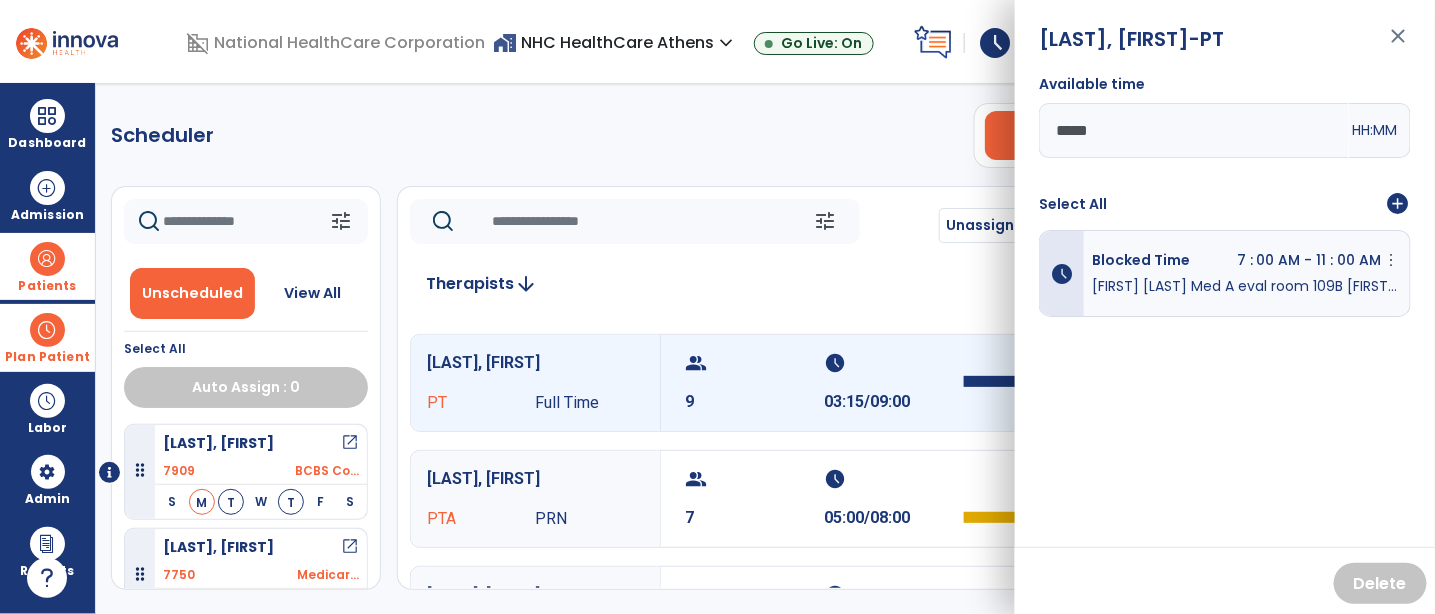 scroll, scrollTop: 0, scrollLeft: 0, axis: both 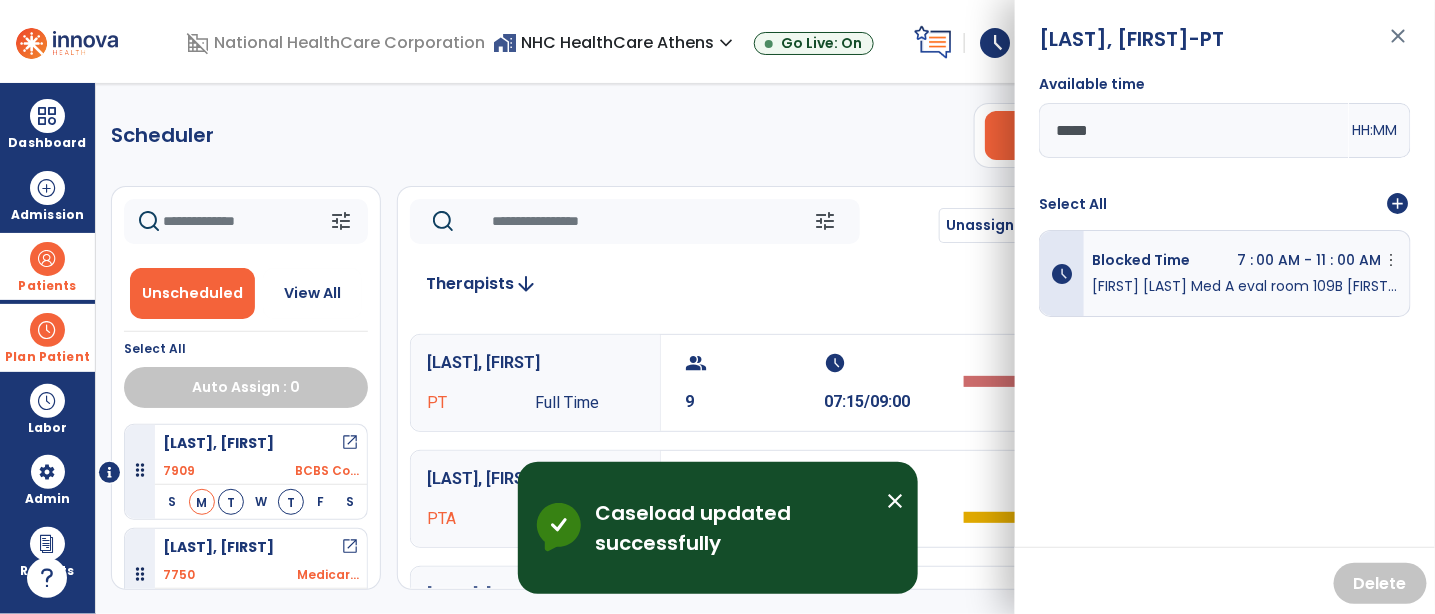 click on "close" at bounding box center (895, 501) 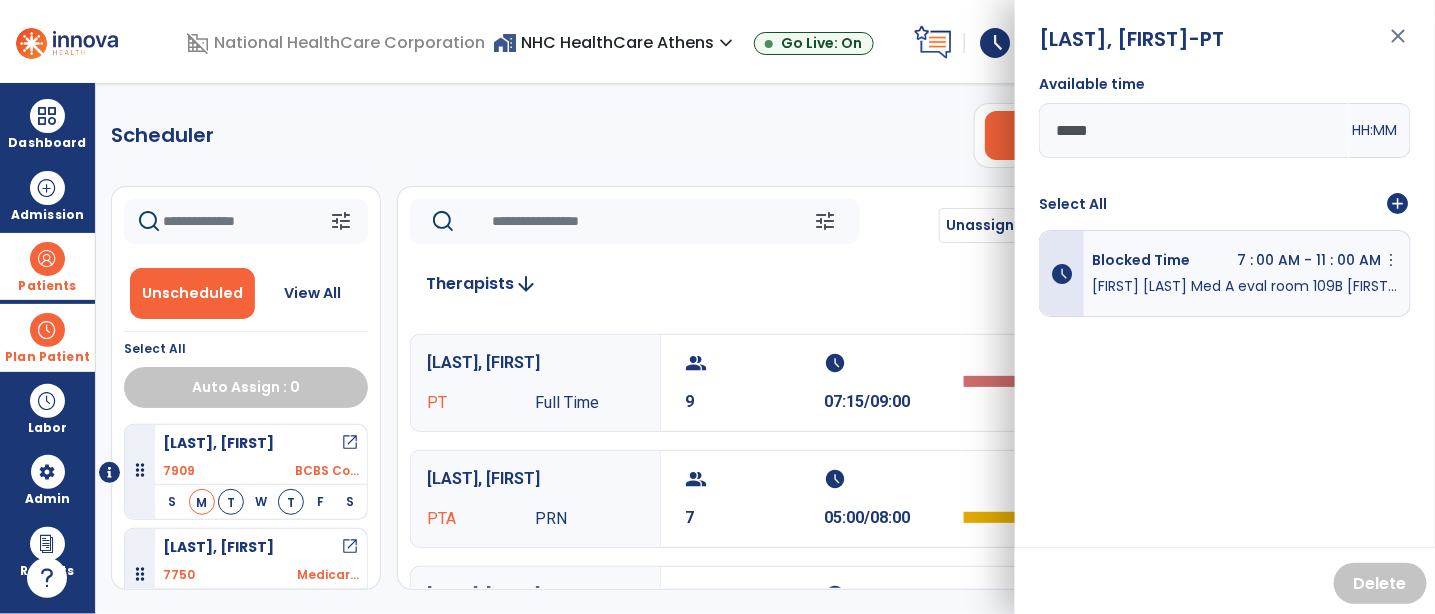 click on "close" at bounding box center [1399, 45] 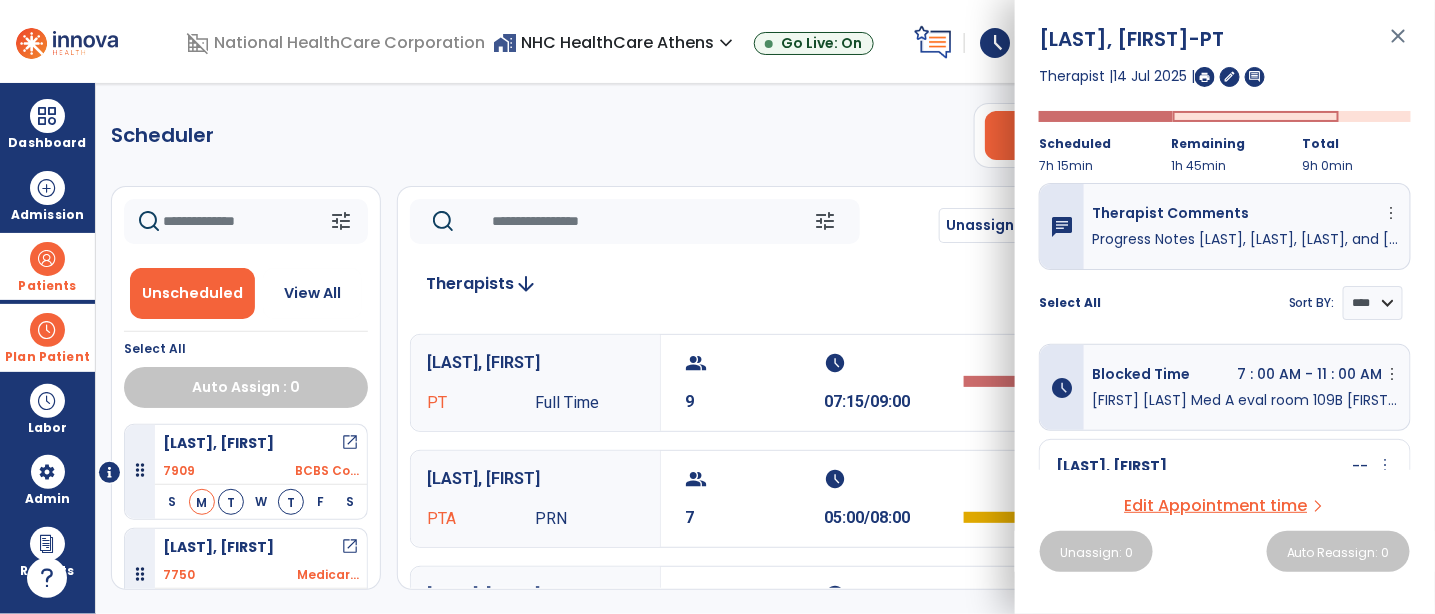 click on "close" at bounding box center [1399, 45] 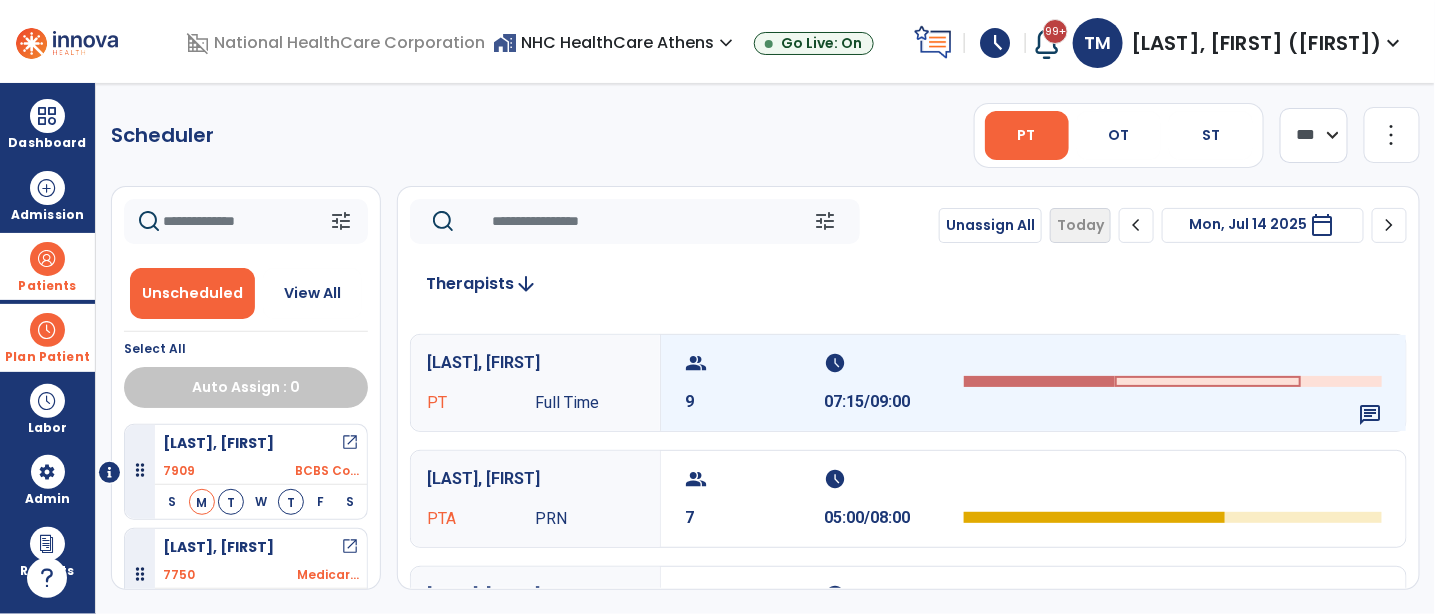 click on "group  9" at bounding box center (754, 383) 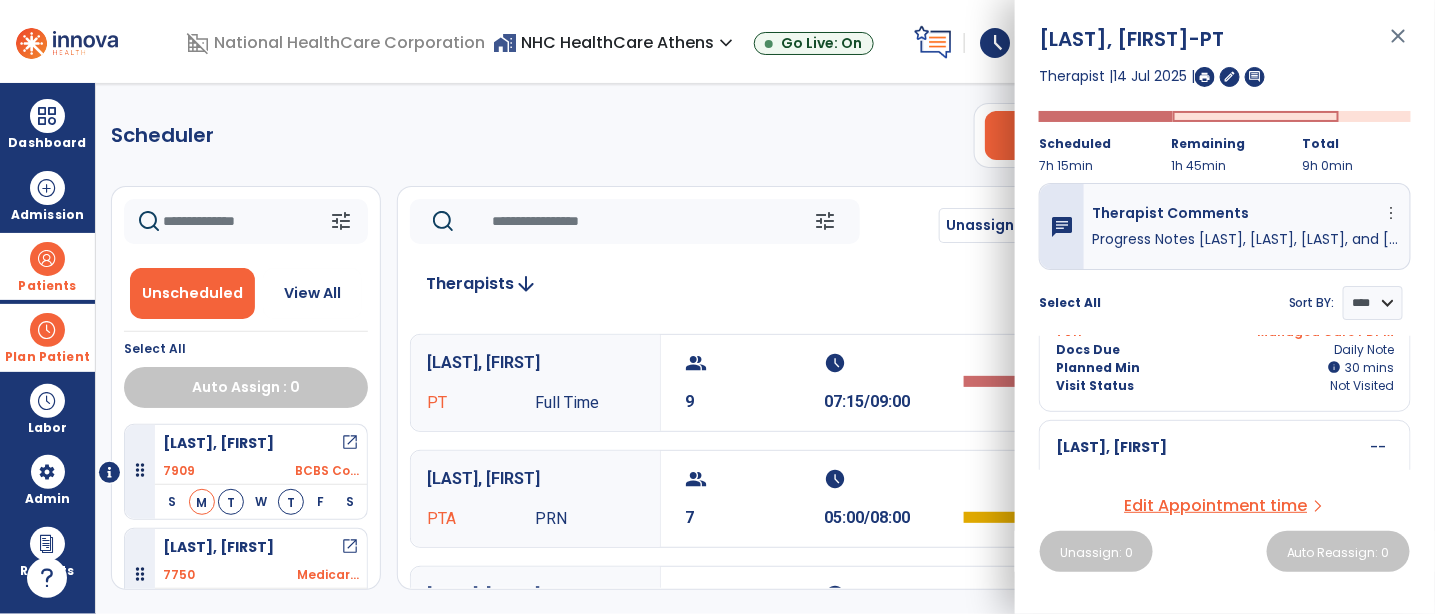 scroll, scrollTop: 706, scrollLeft: 0, axis: vertical 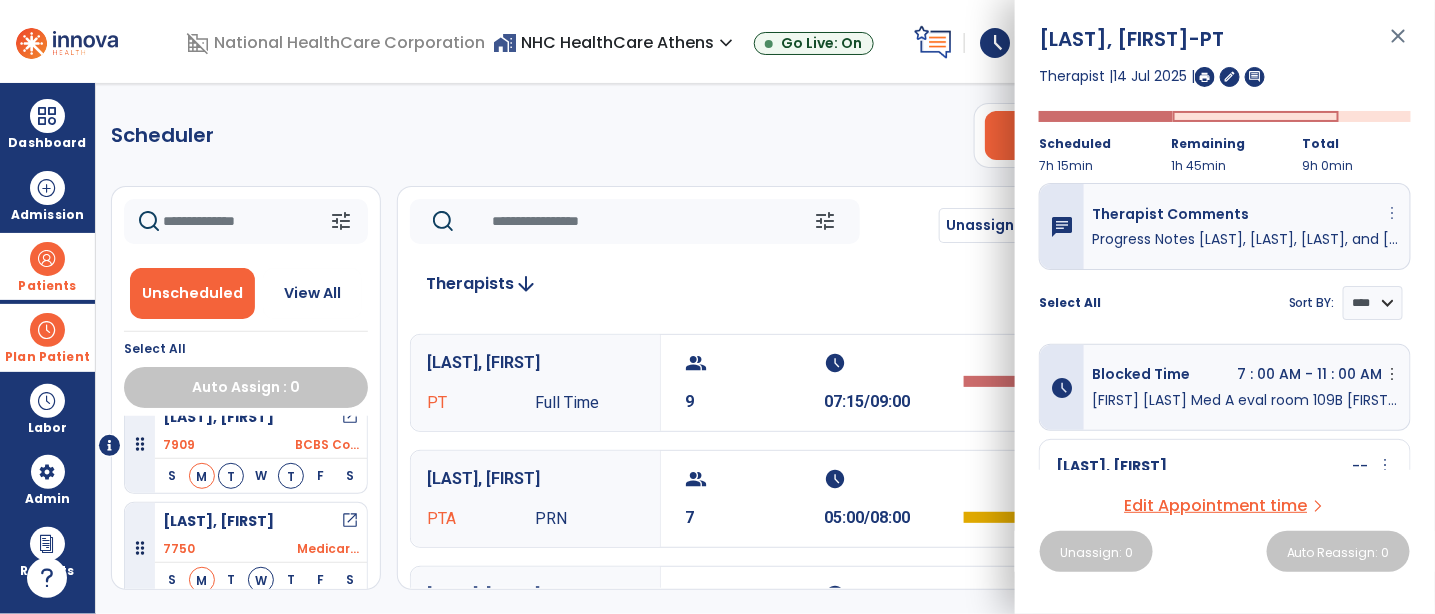 click on "more_vert" at bounding box center [1393, 213] 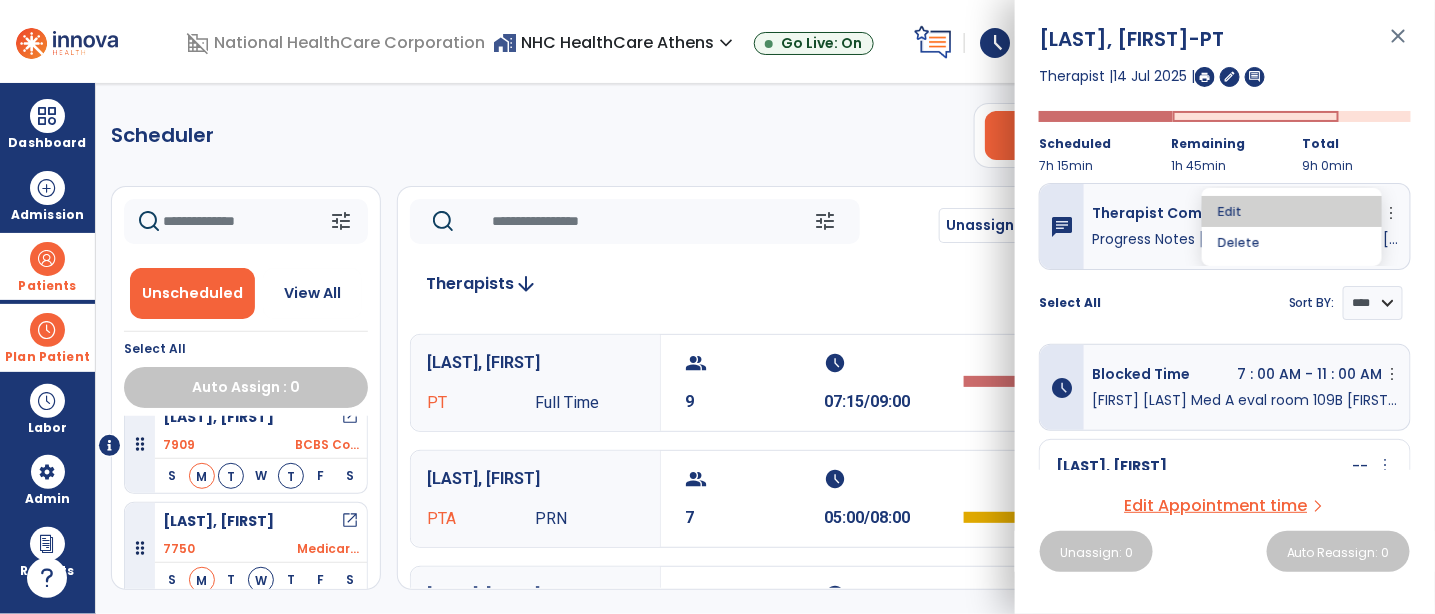 click on "Edit" at bounding box center [1292, 211] 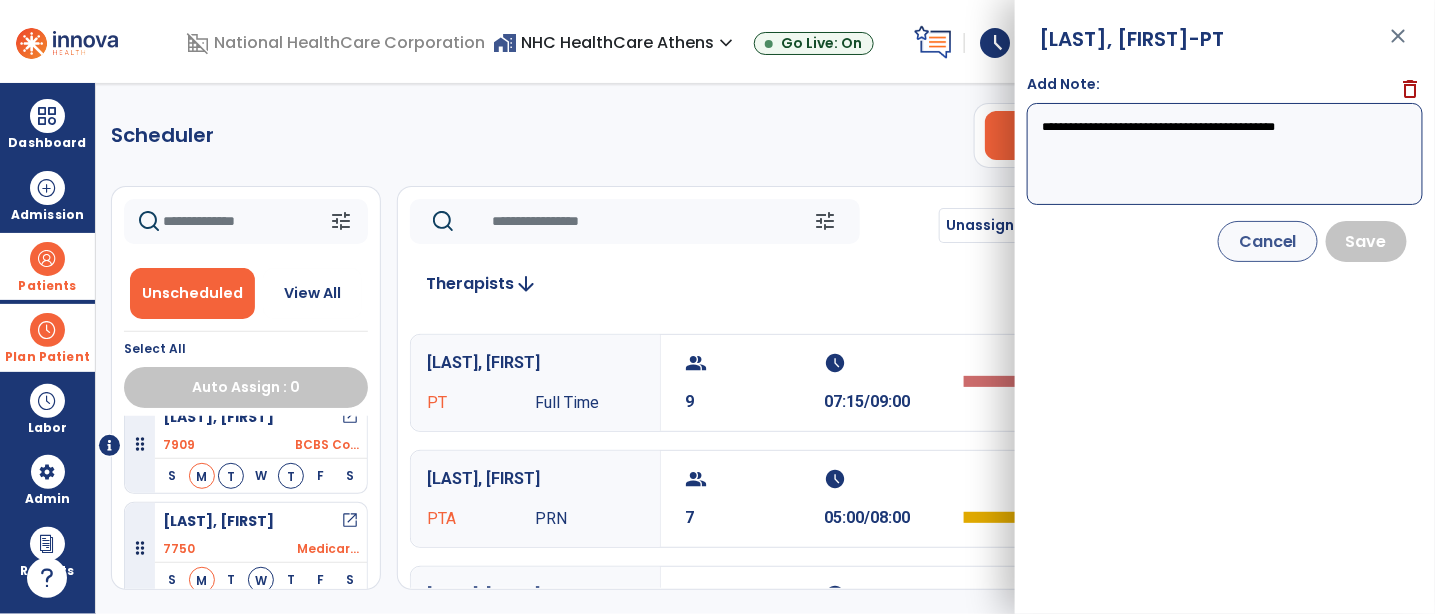 click on "close" at bounding box center [1399, 45] 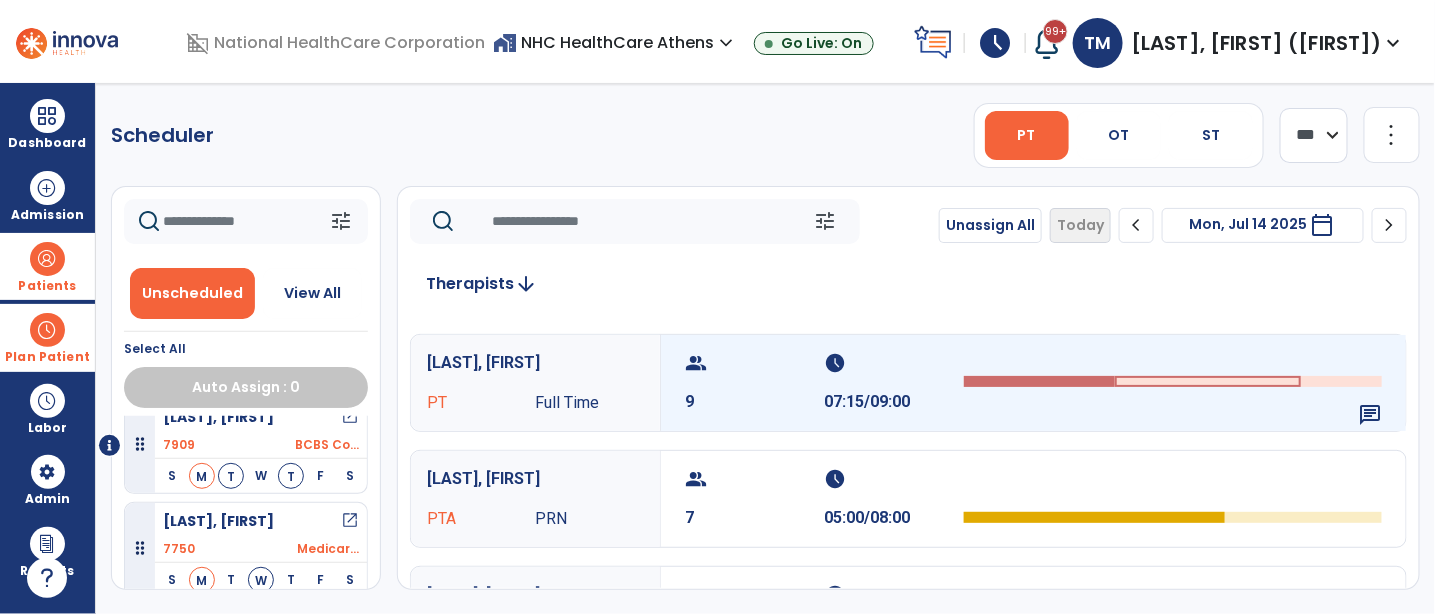 click on "group  9" at bounding box center (754, 383) 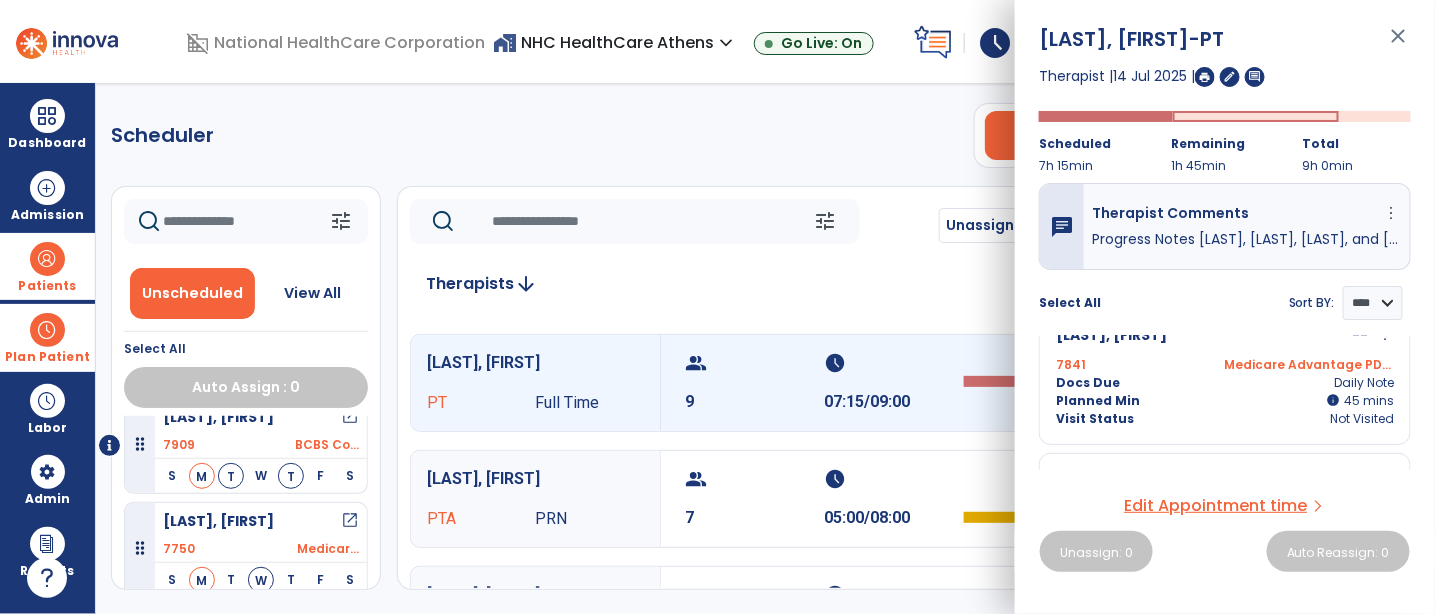 scroll, scrollTop: 222, scrollLeft: 0, axis: vertical 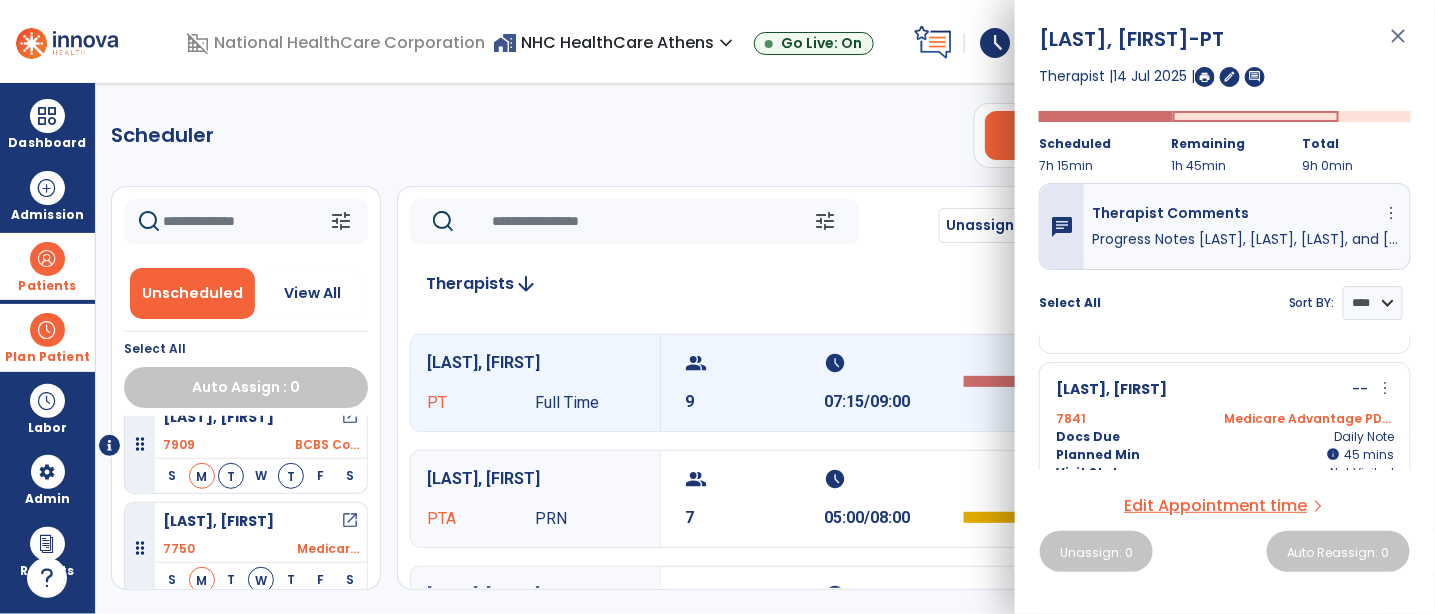 click on "7841 Medicare Advantage PDPM" at bounding box center [1225, 419] 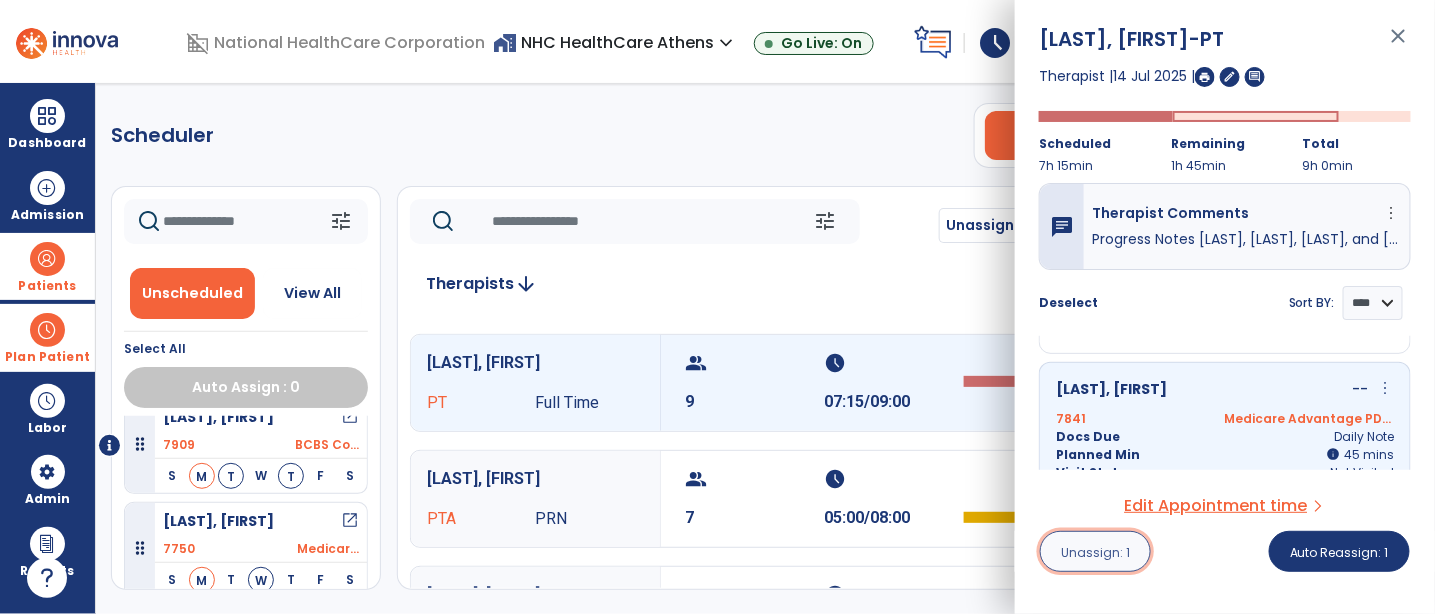 click on "Unassign: 1" at bounding box center (1095, 552) 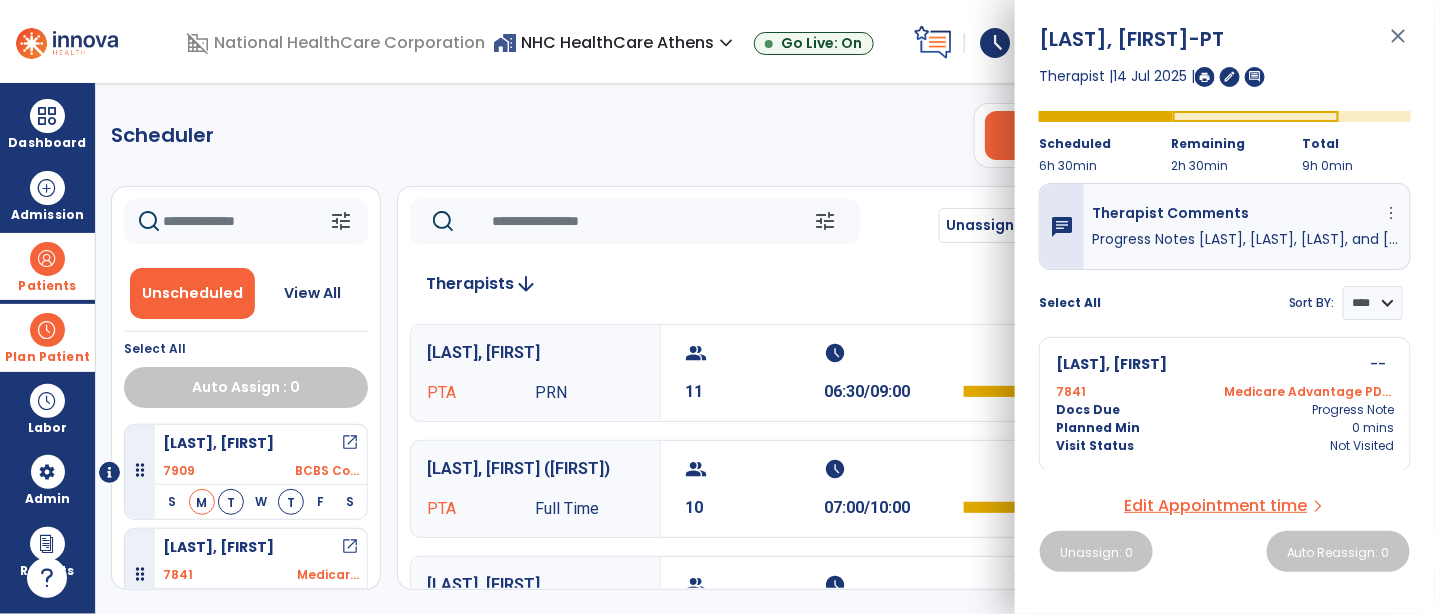 scroll, scrollTop: 1115, scrollLeft: 0, axis: vertical 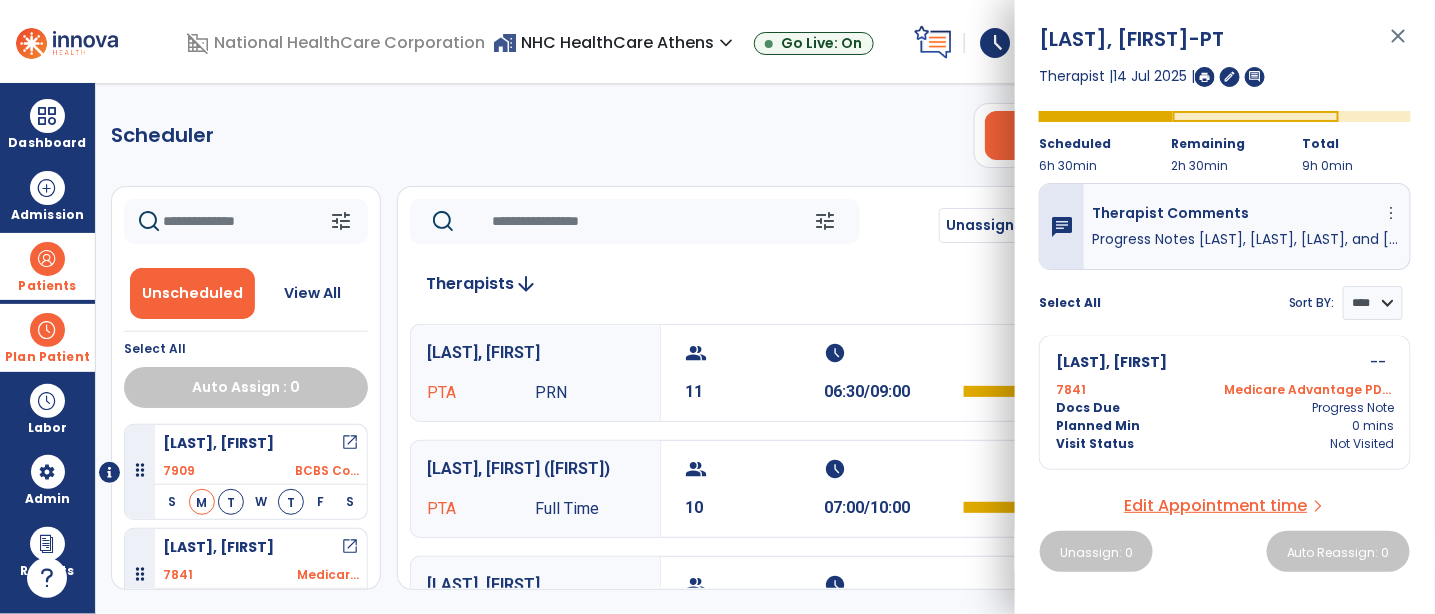 click on "[LAST], [FIRST]   --  7841 Medicare Advantage PDPM  Docs Due Progress Note   Planned Min 0 mins  Visit Status  Not Visited" at bounding box center [1225, 402] 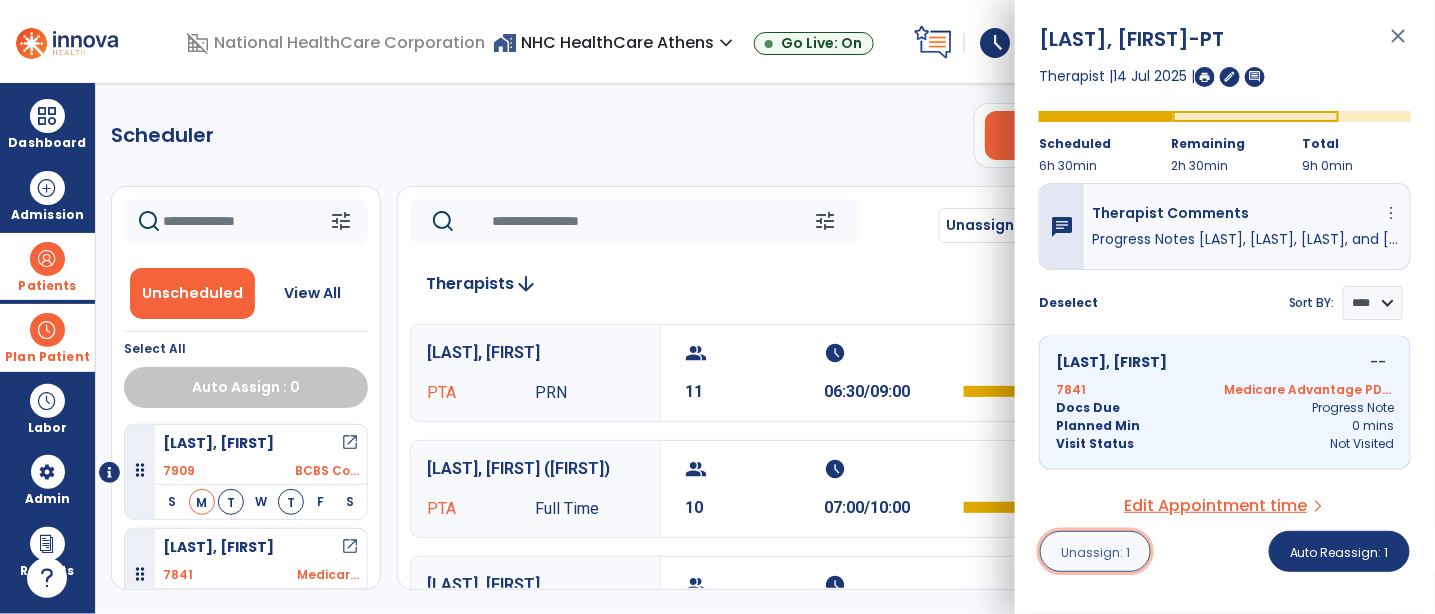 click on "Unassign: 1" at bounding box center [1095, 552] 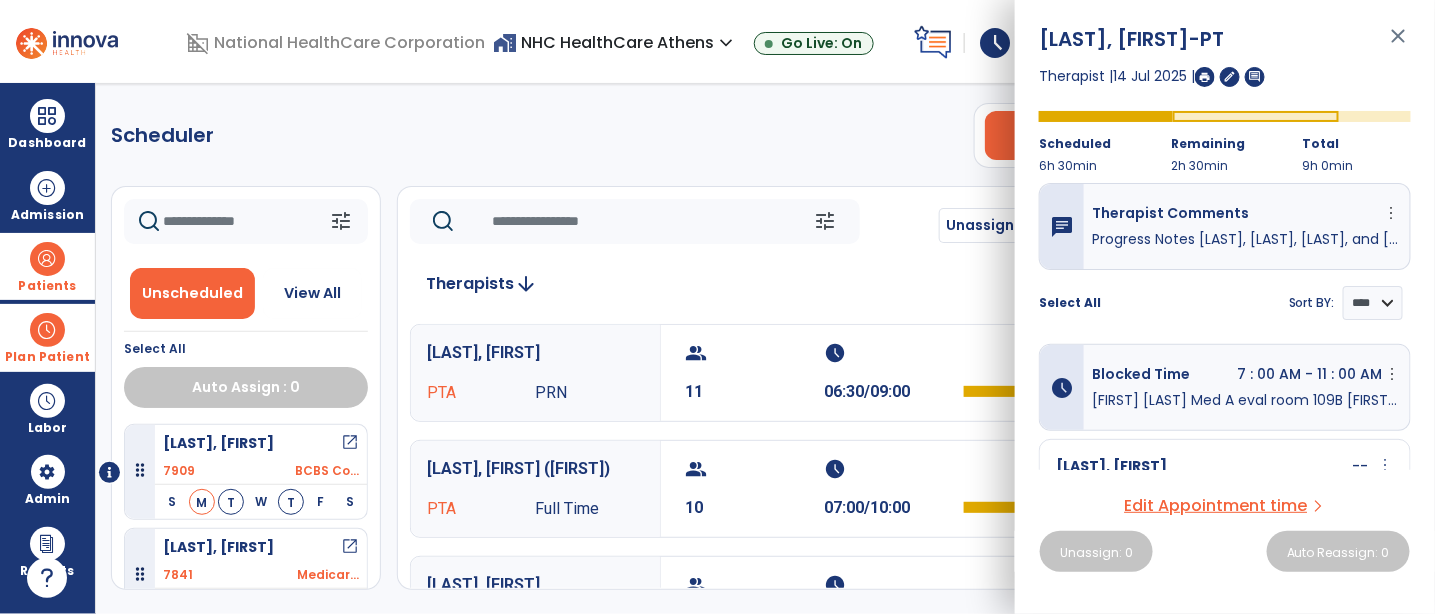click on "close" at bounding box center (1399, 45) 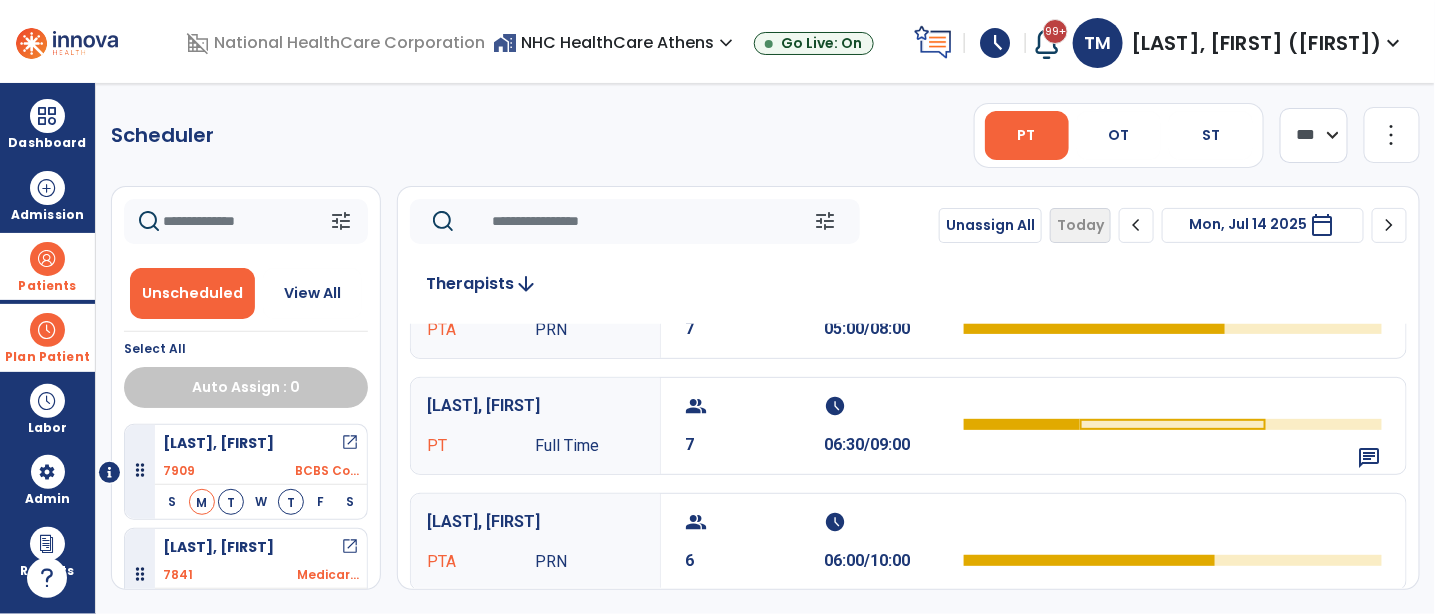 scroll, scrollTop: 333, scrollLeft: 0, axis: vertical 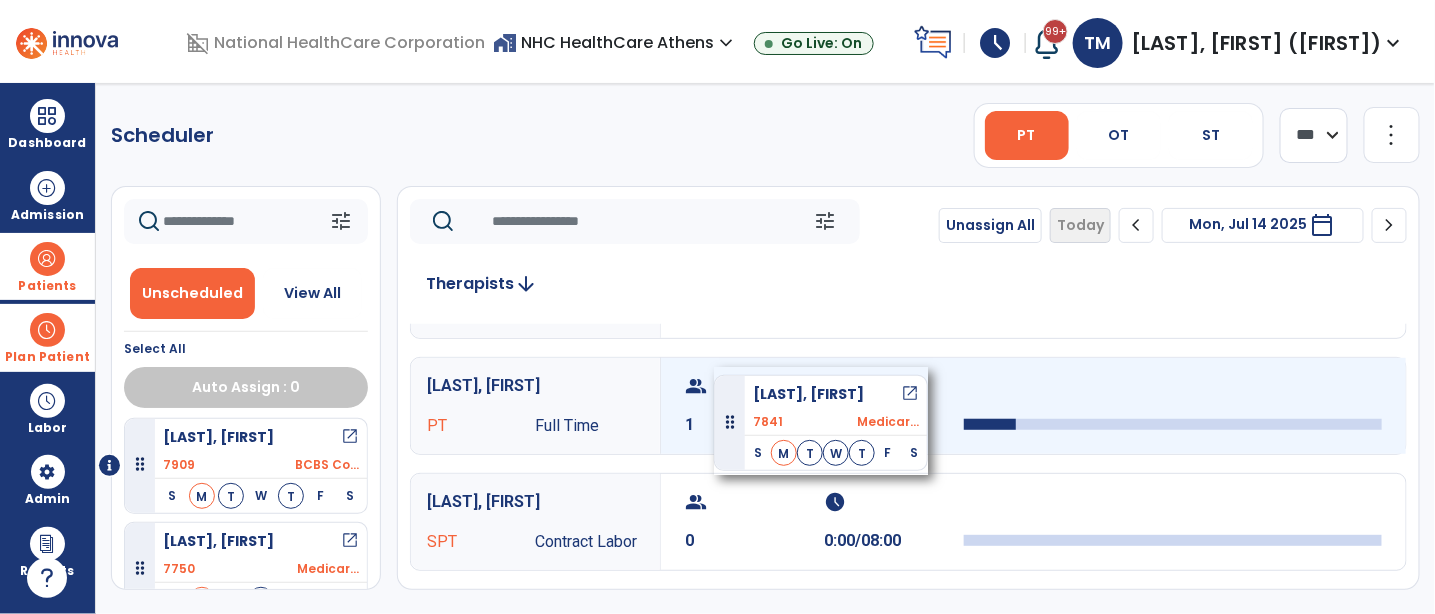 drag, startPoint x: 225, startPoint y: 463, endPoint x: 718, endPoint y: 363, distance: 503.03976 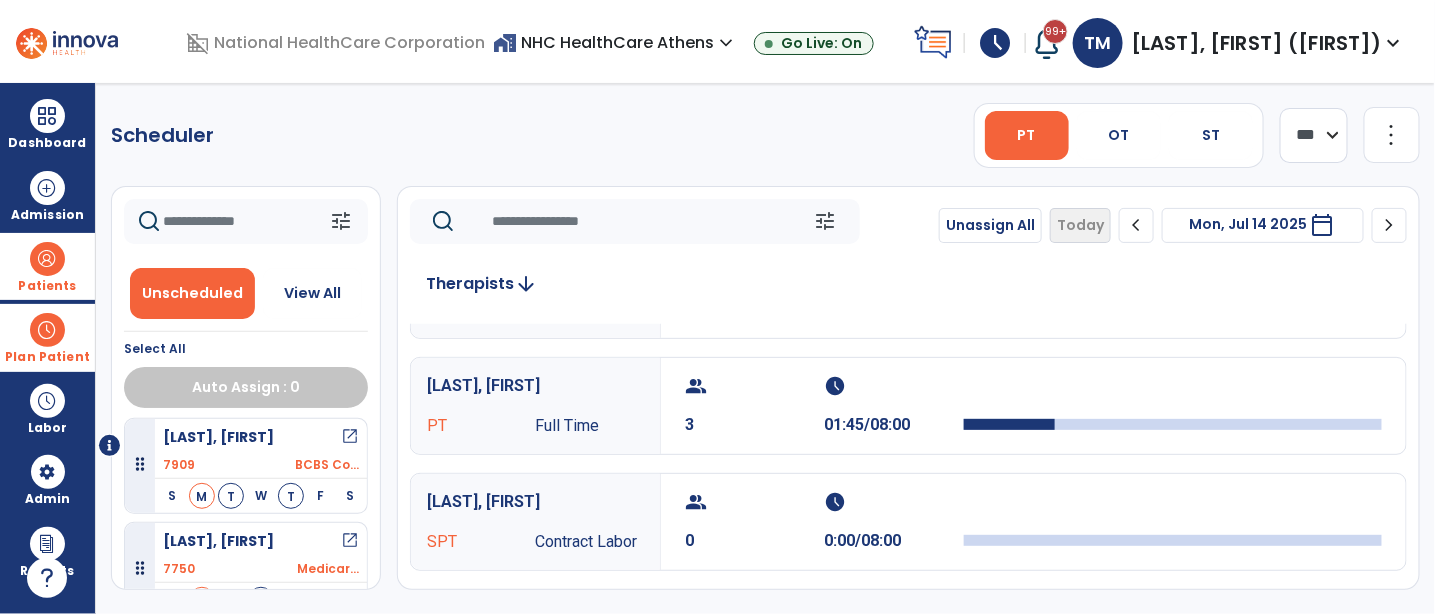 scroll, scrollTop: 26, scrollLeft: 0, axis: vertical 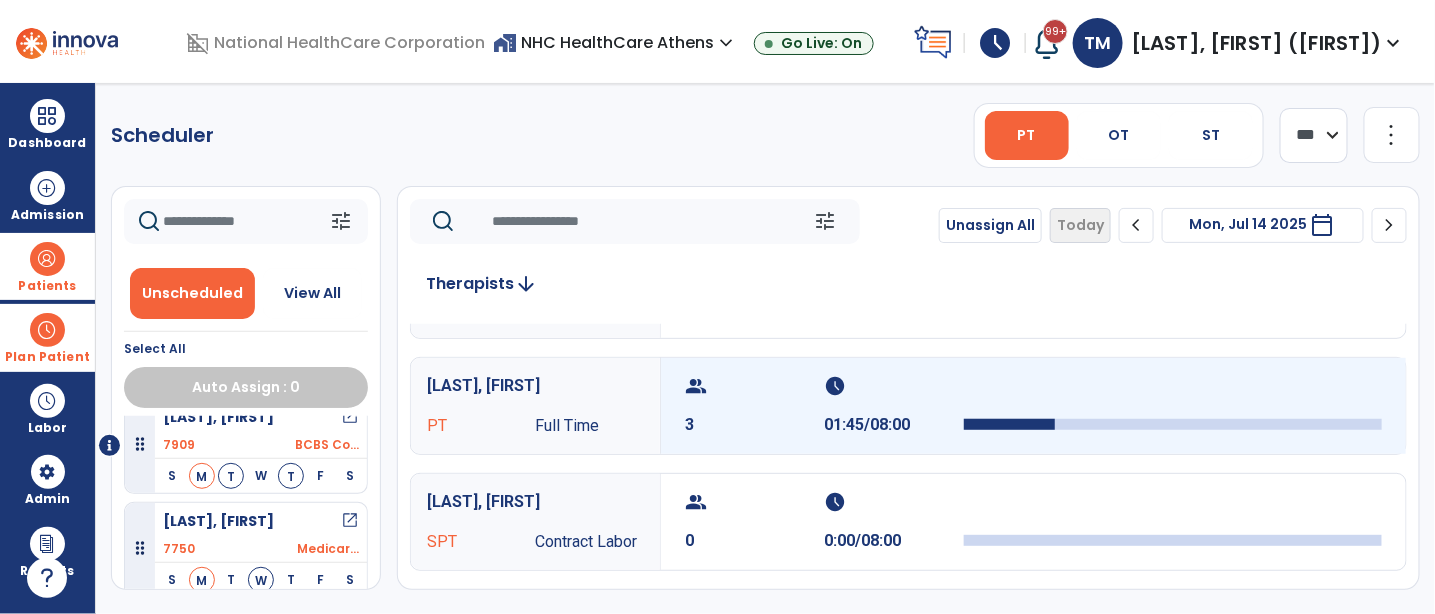 click on "group  3" at bounding box center [754, 406] 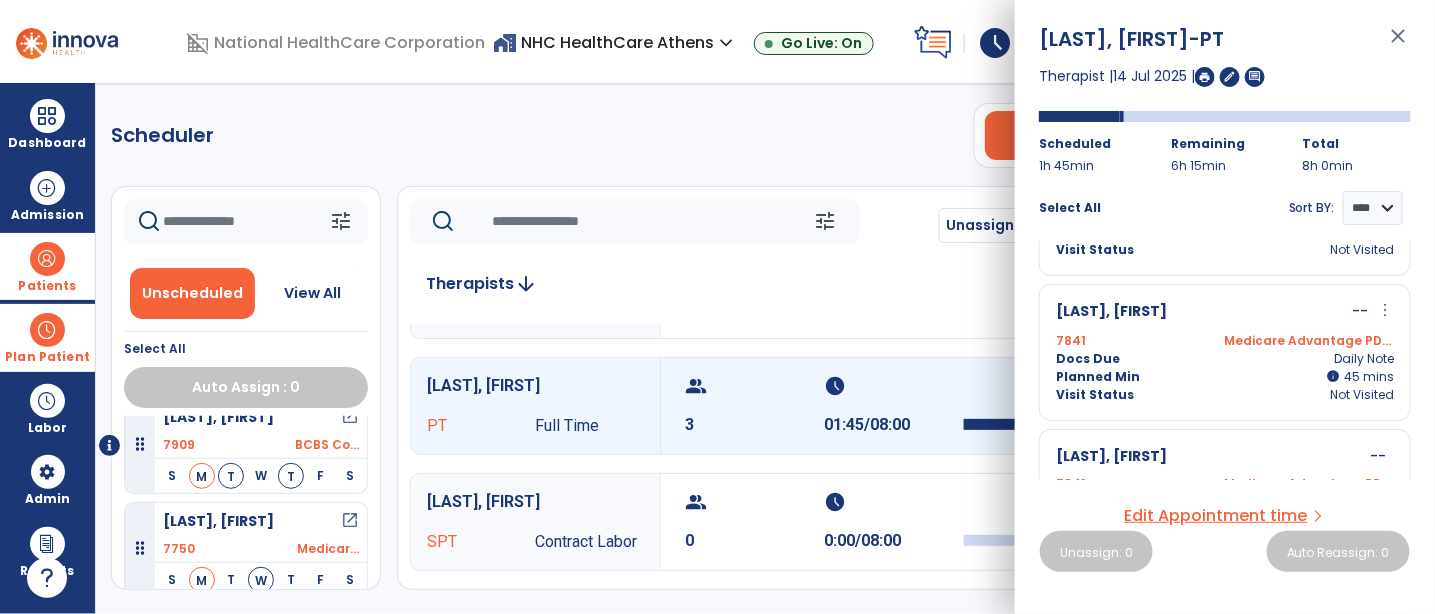 scroll, scrollTop: 84, scrollLeft: 0, axis: vertical 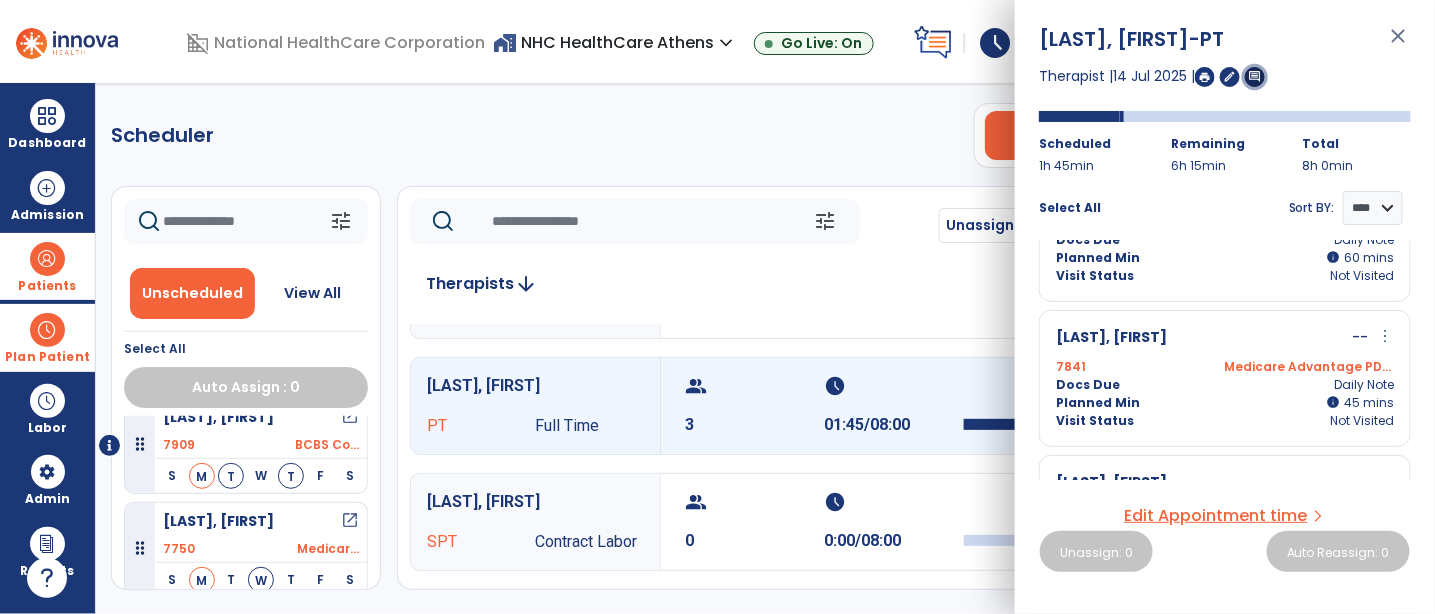 click on "comment" at bounding box center (1255, 76) 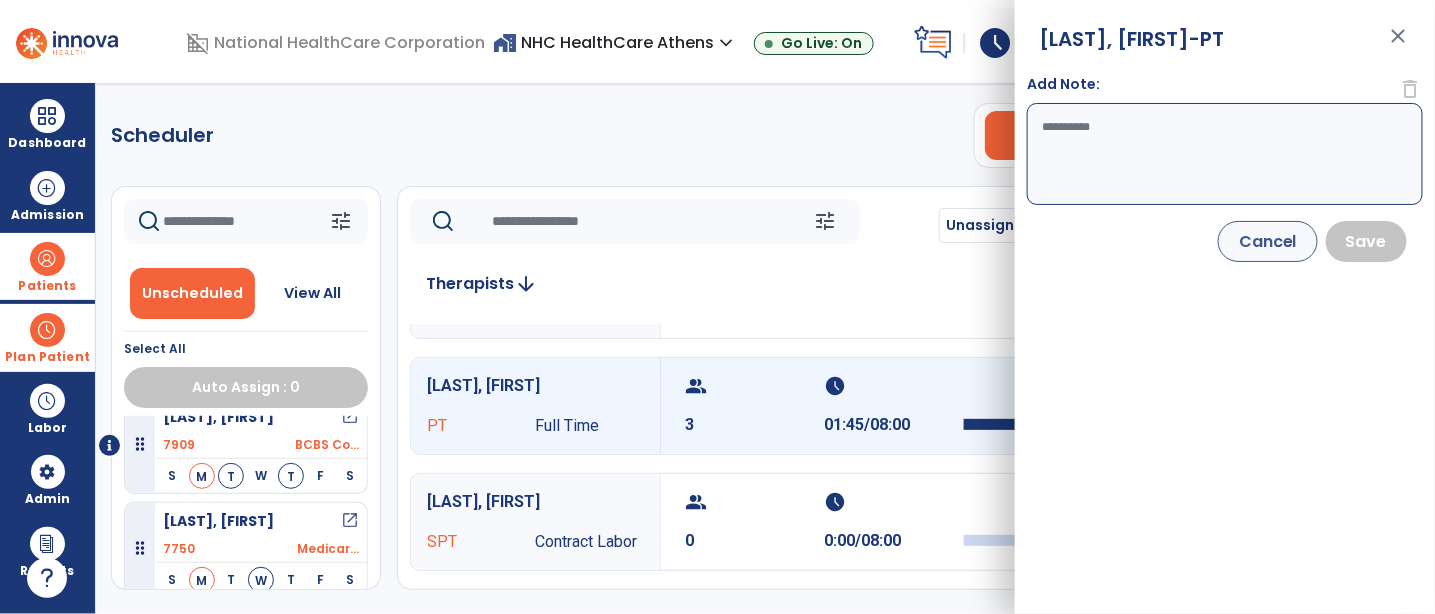 click on "Add Note:" at bounding box center [1225, 154] 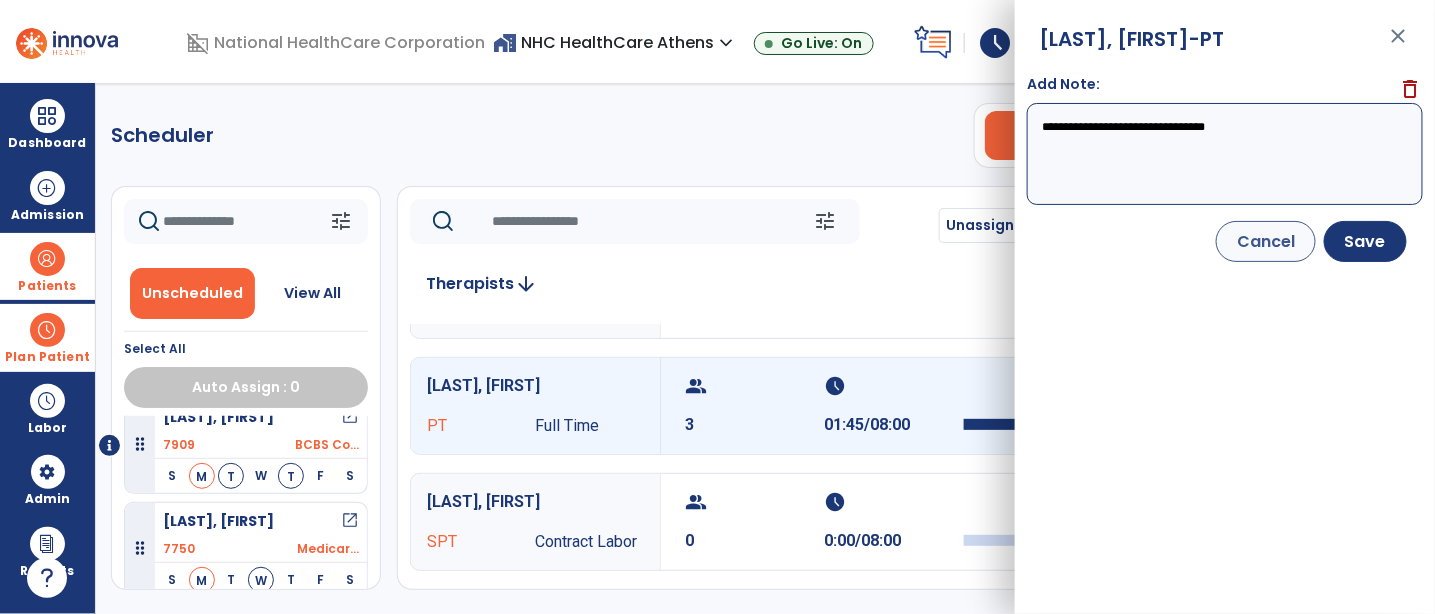 drag, startPoint x: 1186, startPoint y: 126, endPoint x: 1198, endPoint y: 127, distance: 12.0415945 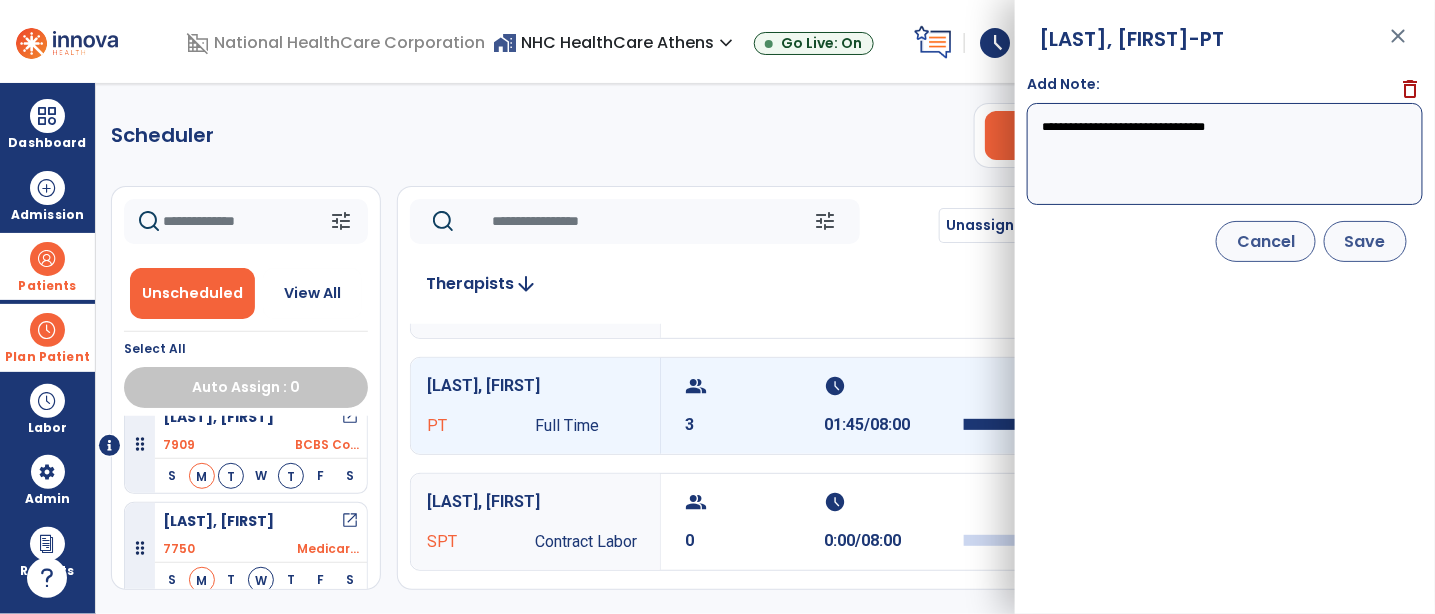 type on "**********" 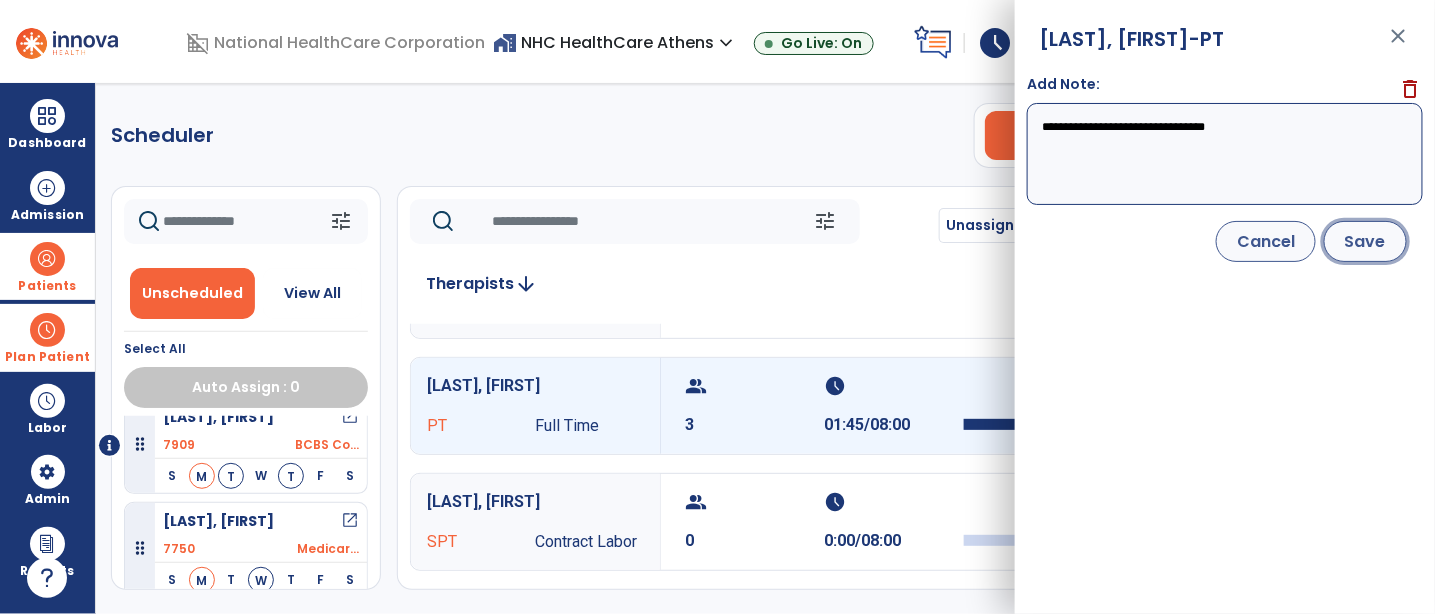click on "Save" at bounding box center [1365, 241] 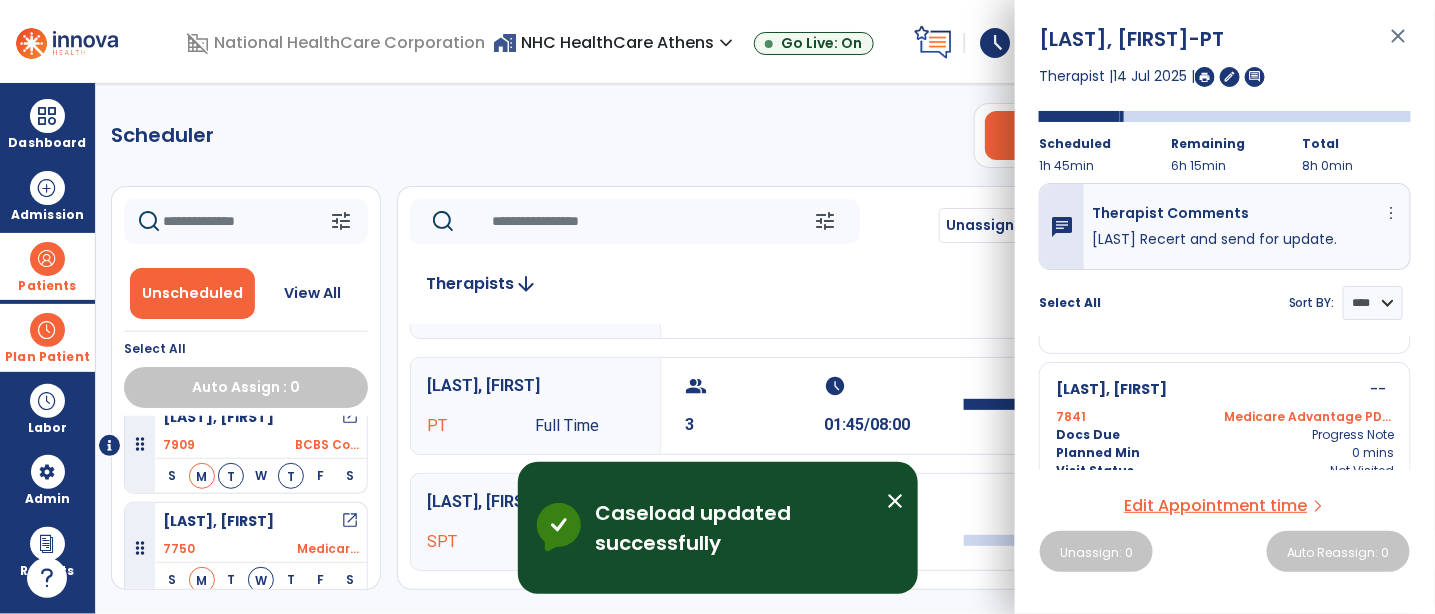 scroll, scrollTop: 300, scrollLeft: 0, axis: vertical 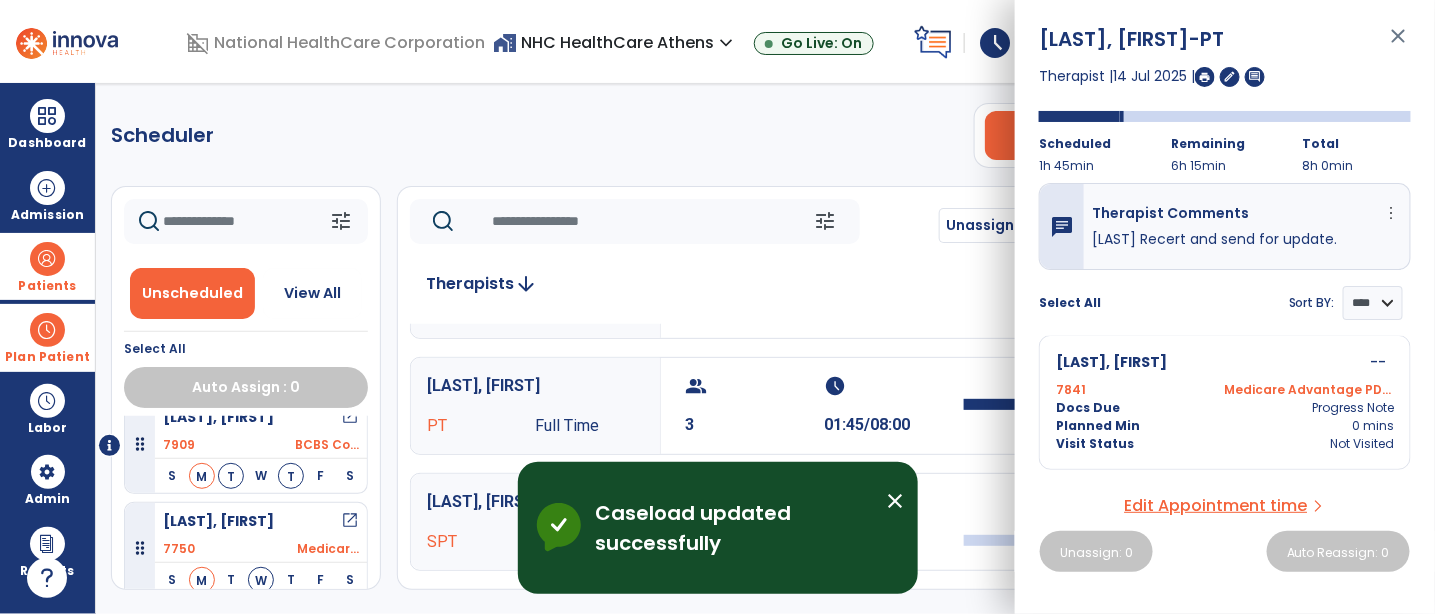 click 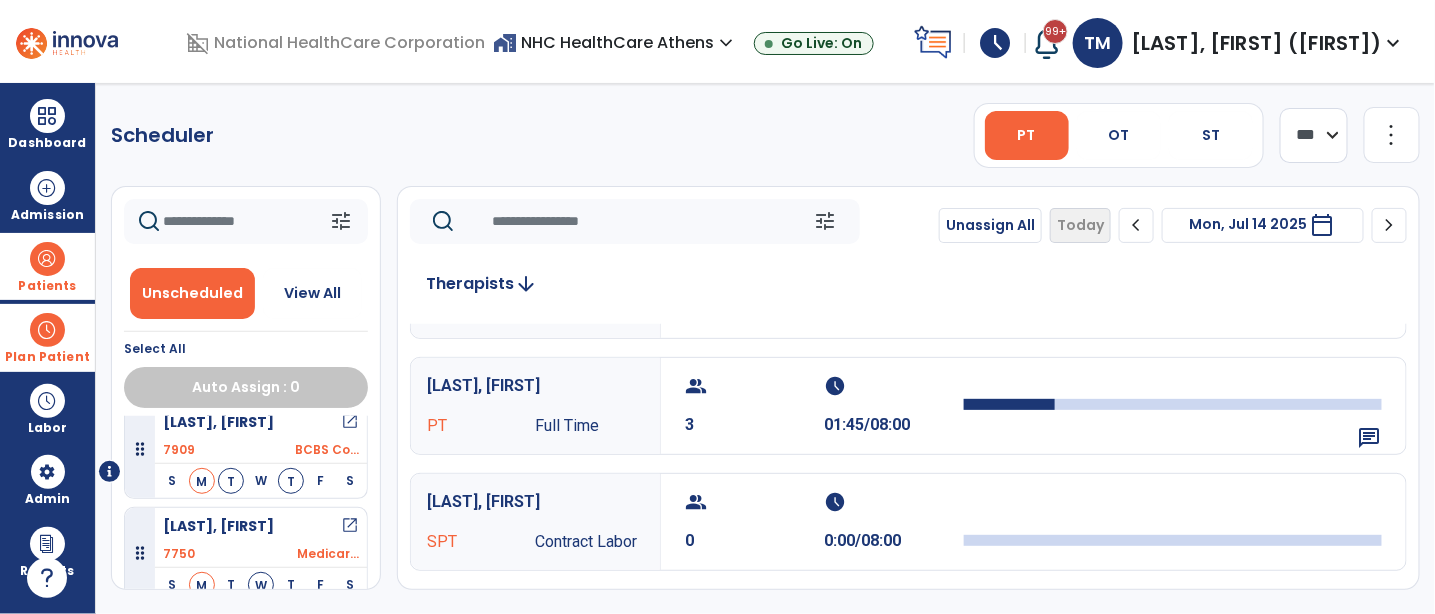 scroll, scrollTop: 26, scrollLeft: 0, axis: vertical 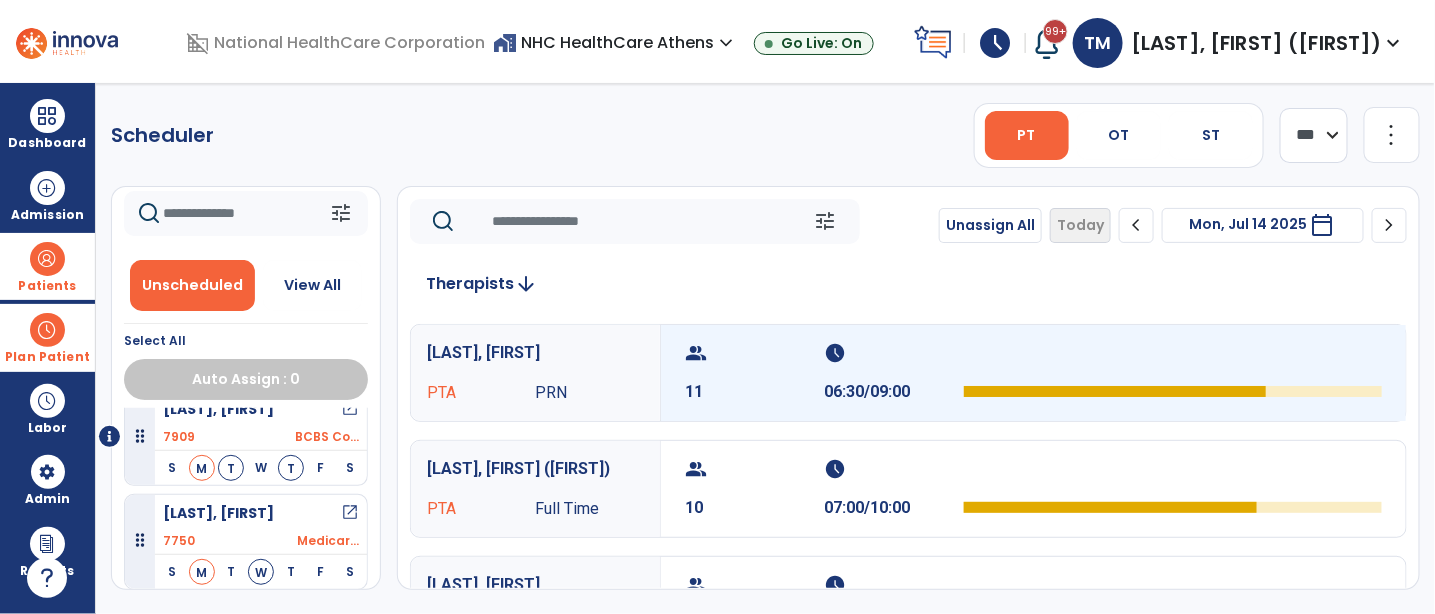 click on "group" at bounding box center [752, 353] 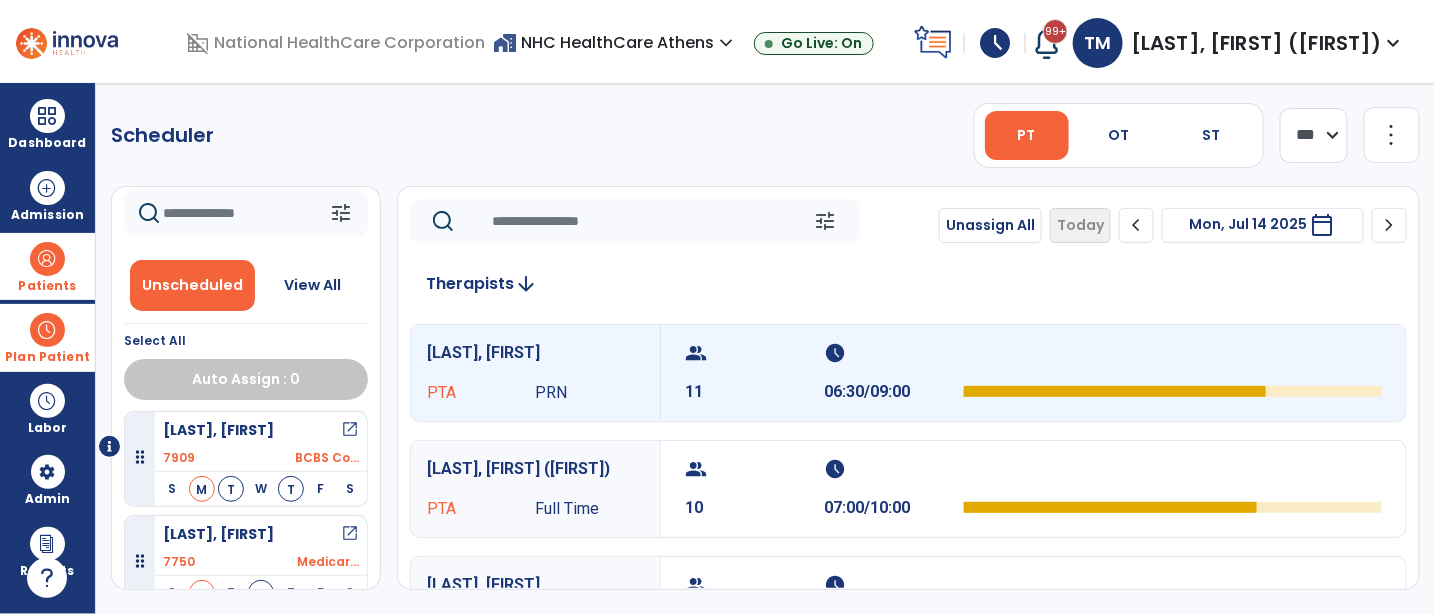 scroll, scrollTop: 0, scrollLeft: 0, axis: both 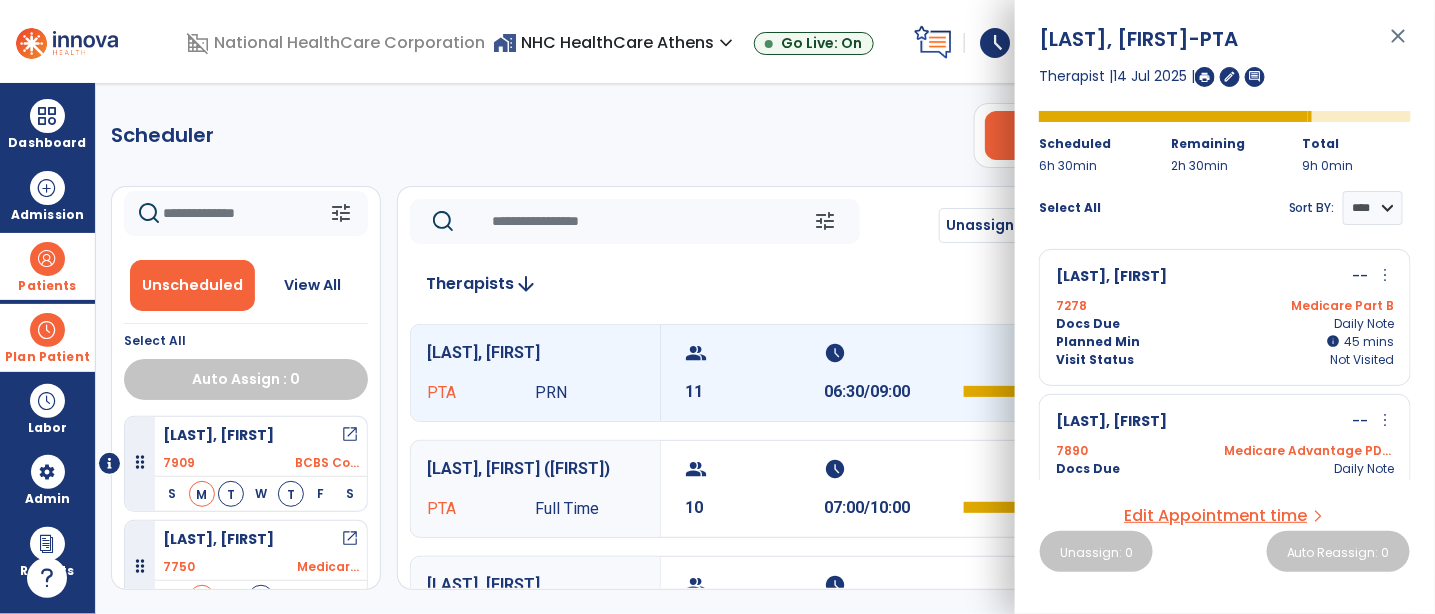 click at bounding box center [1205, 77] 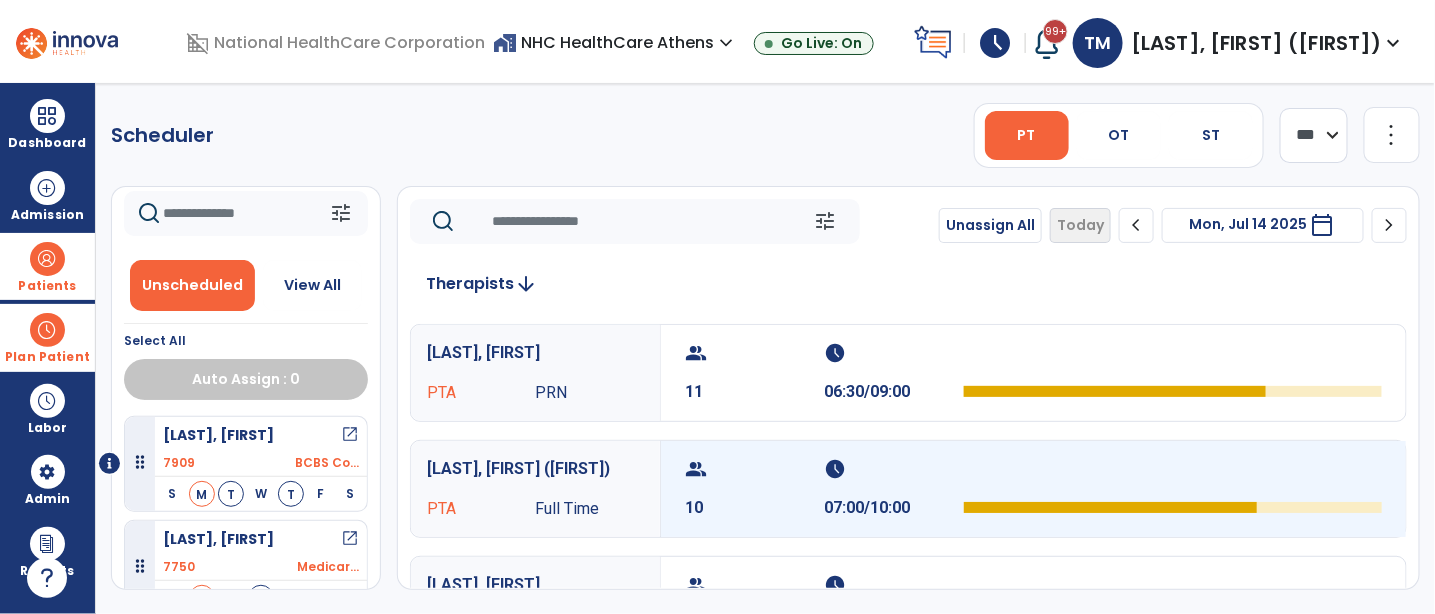 click on "group" at bounding box center (752, 469) 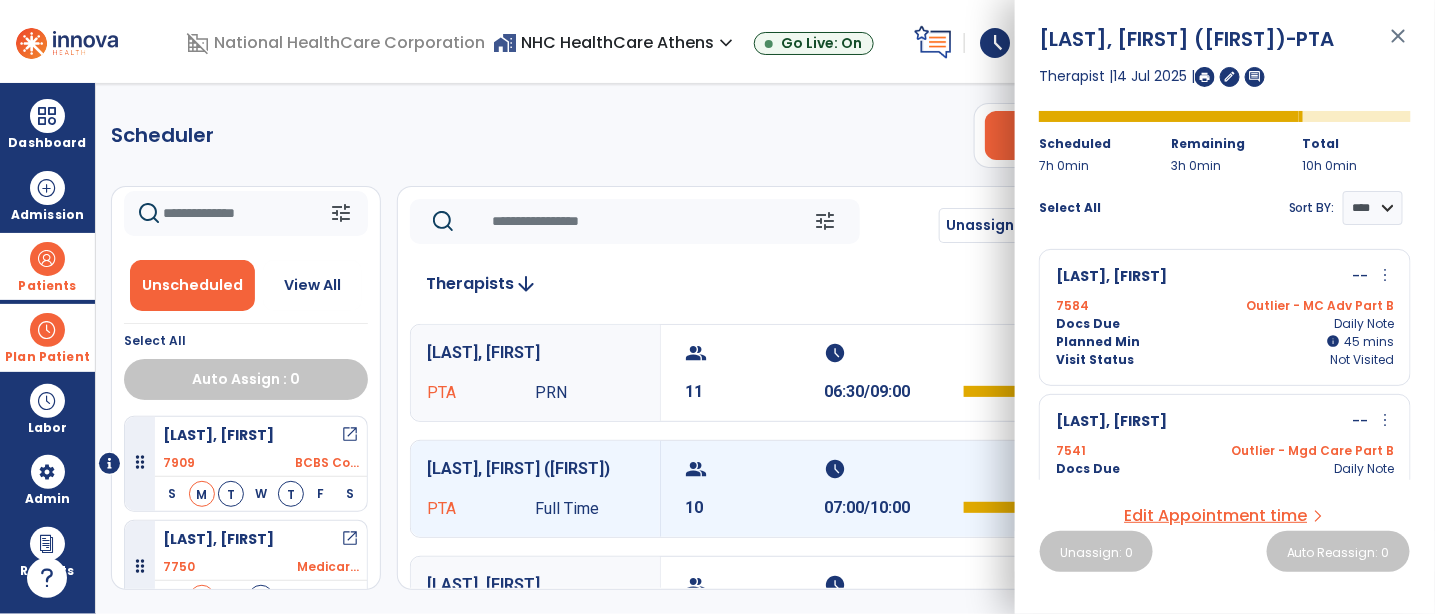 click at bounding box center [1205, 77] 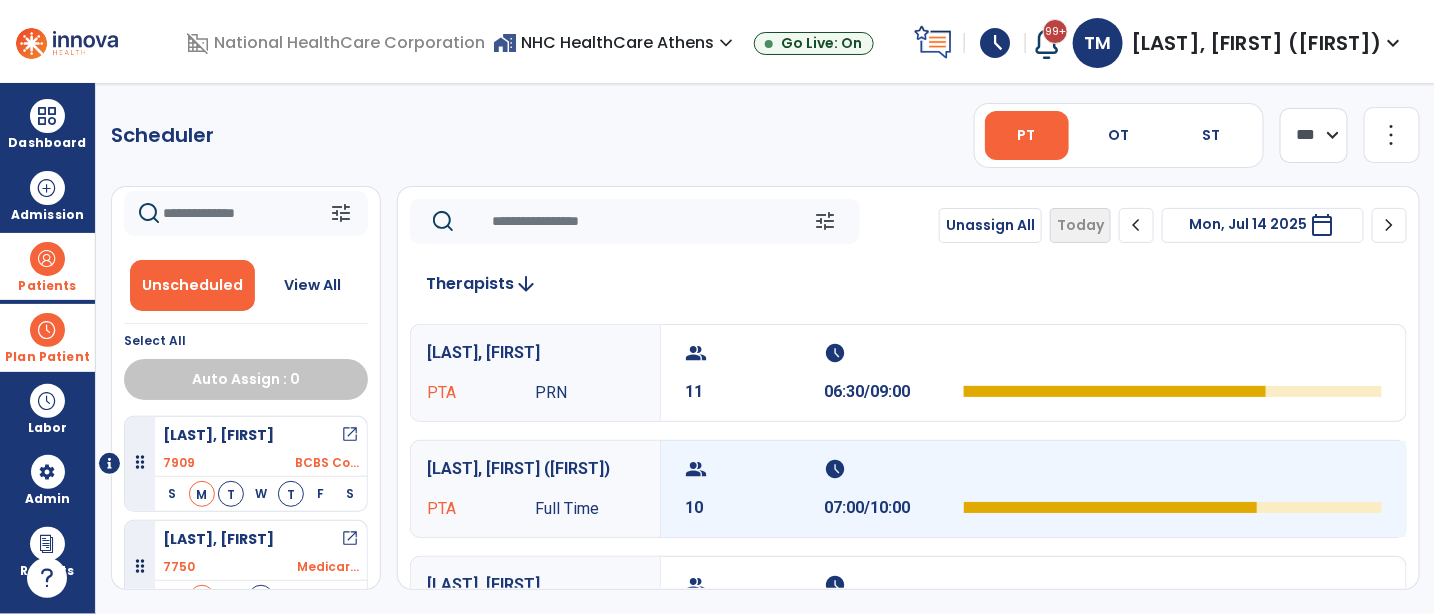 click on "group" at bounding box center (752, 469) 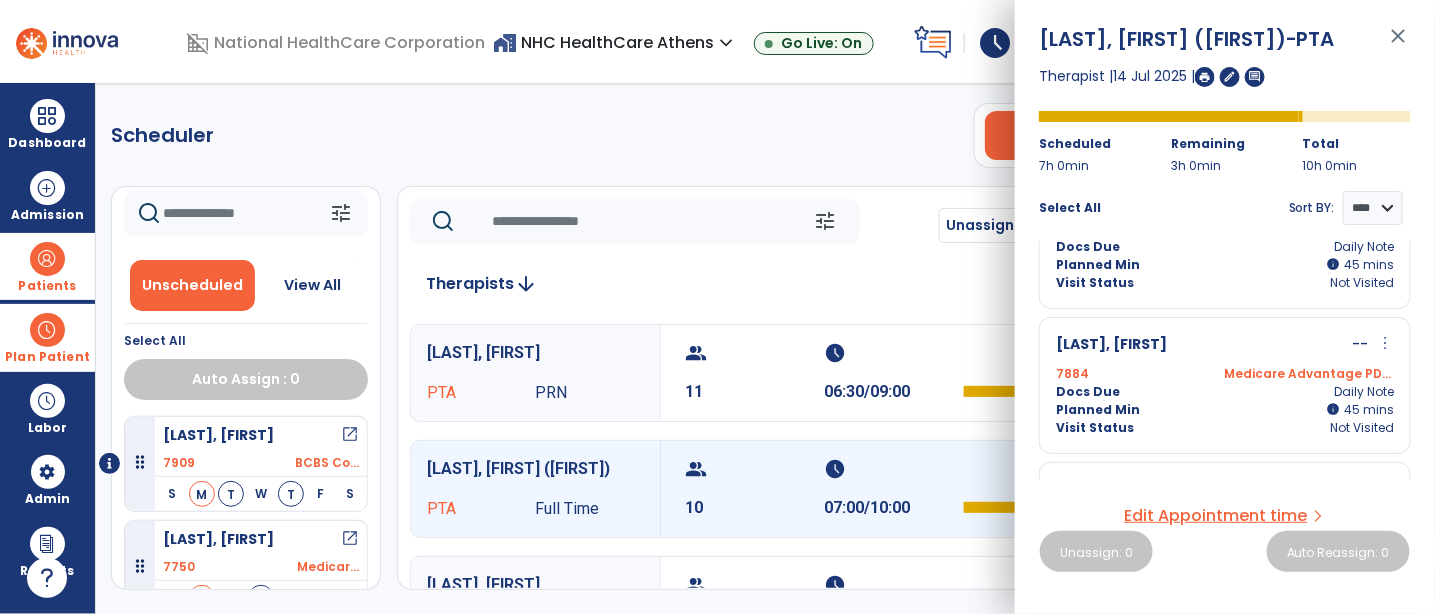 scroll, scrollTop: 111, scrollLeft: 0, axis: vertical 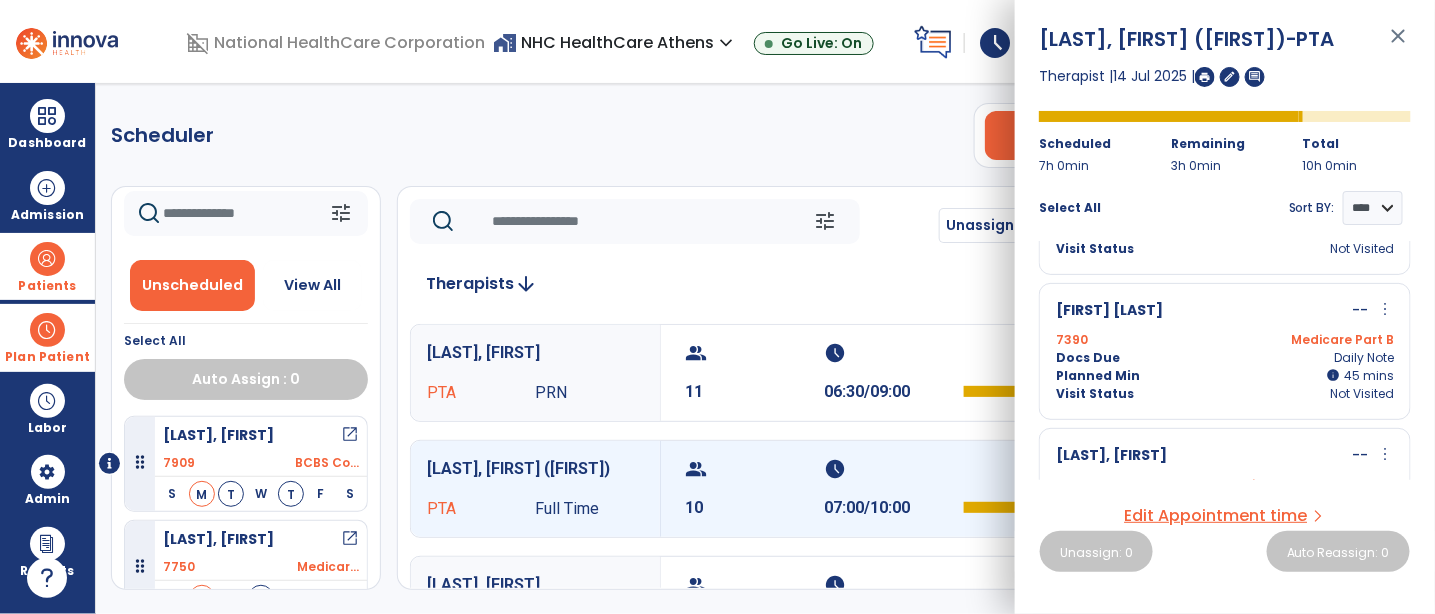 click at bounding box center (1205, 77) 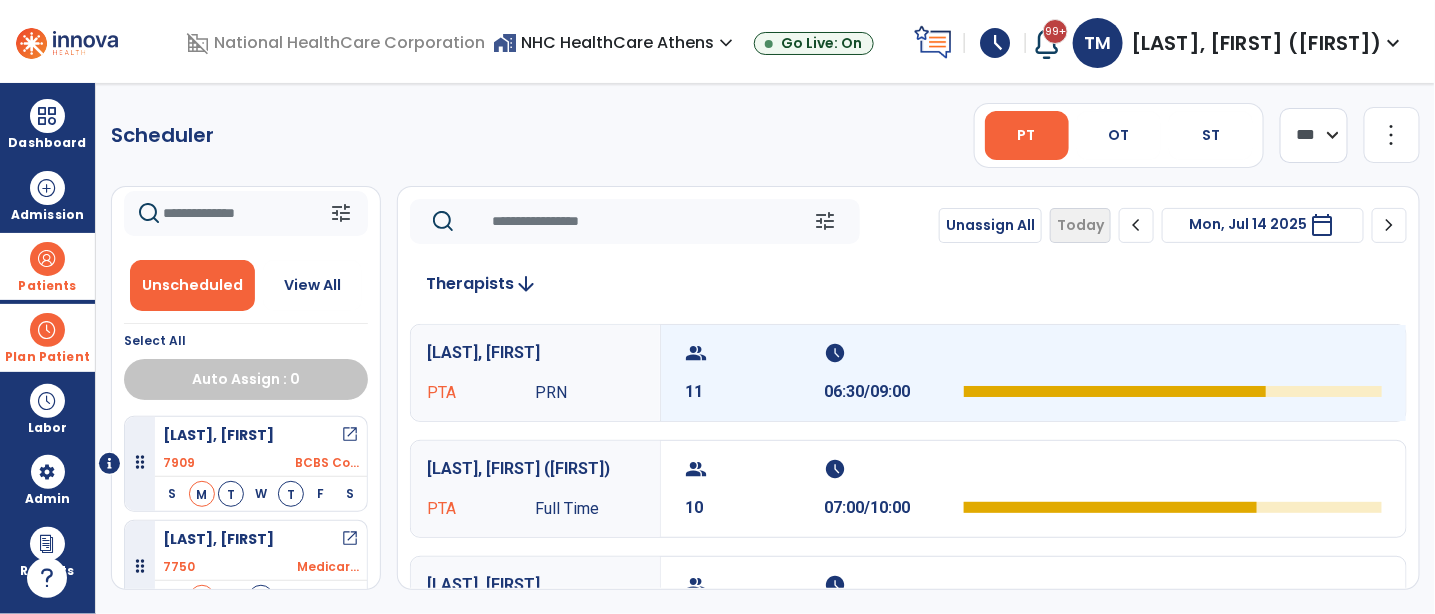 click on "11" at bounding box center (754, 392) 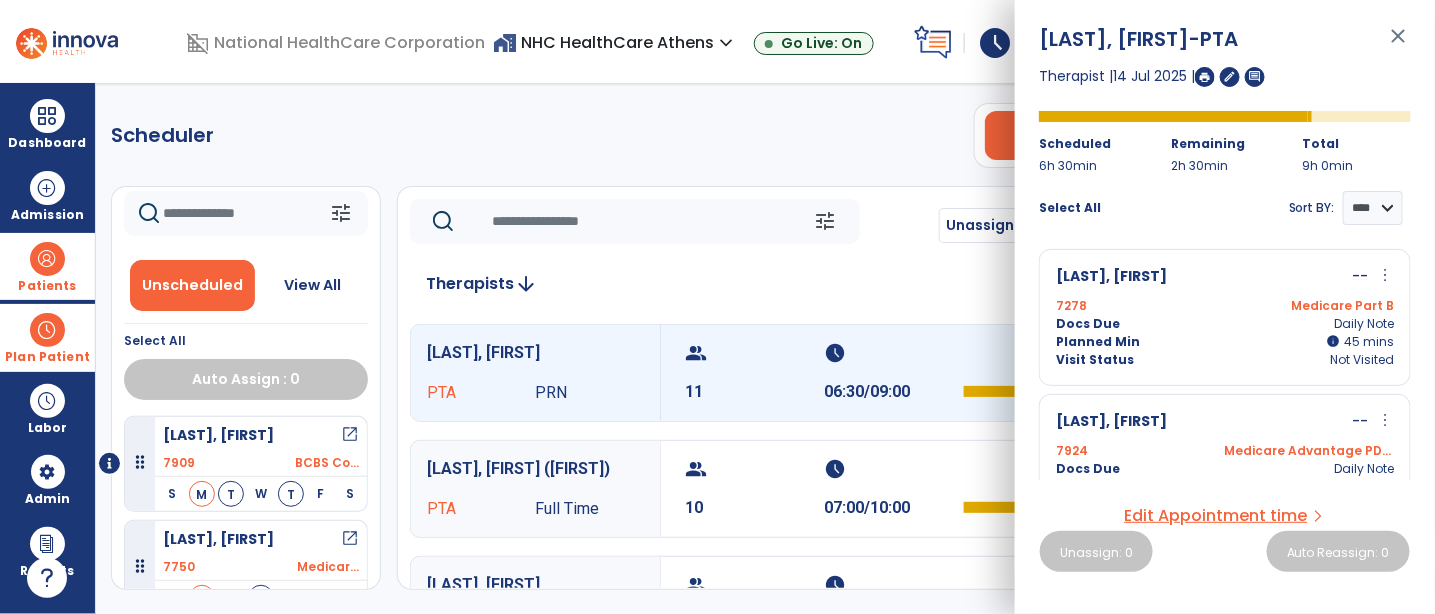 click at bounding box center [1205, 77] 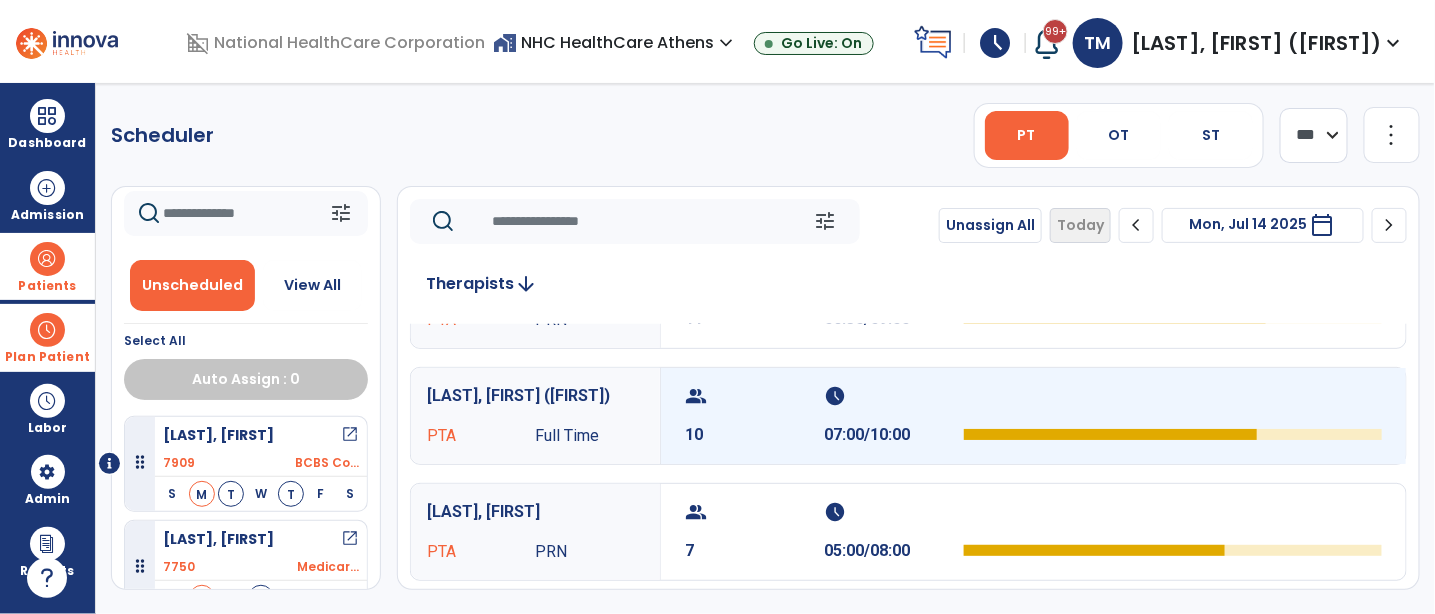 scroll, scrollTop: 111, scrollLeft: 0, axis: vertical 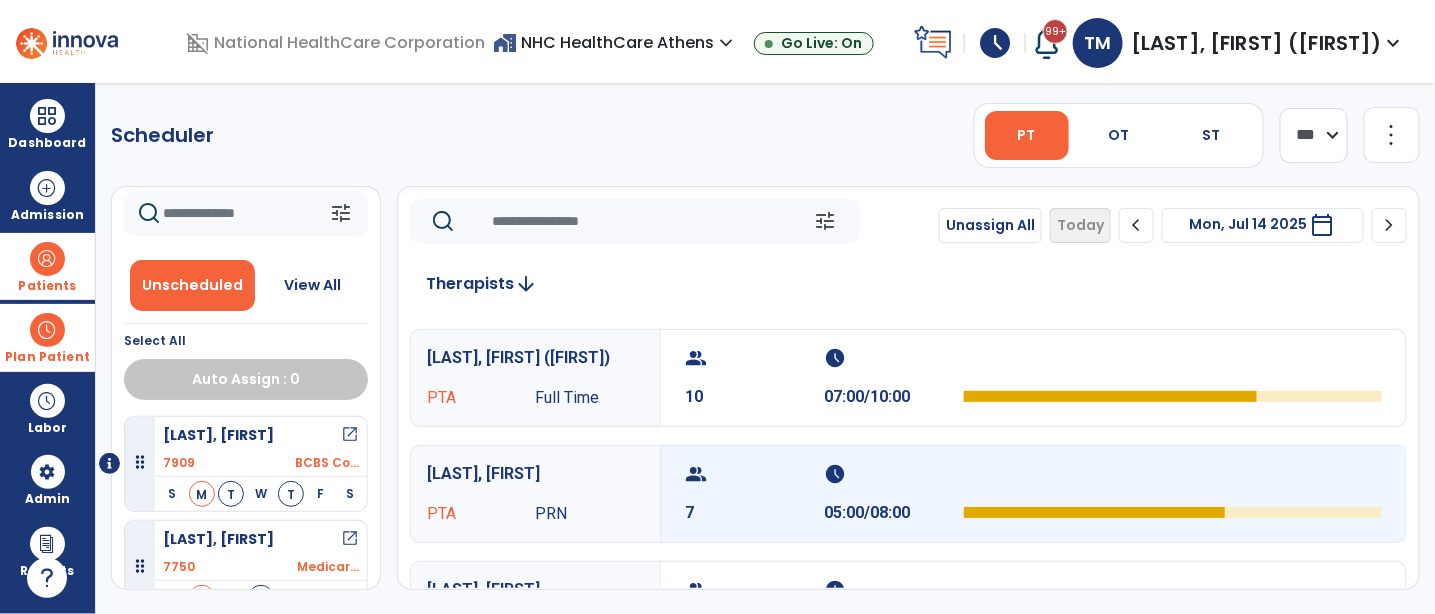 click on "group  7" at bounding box center [754, 494] 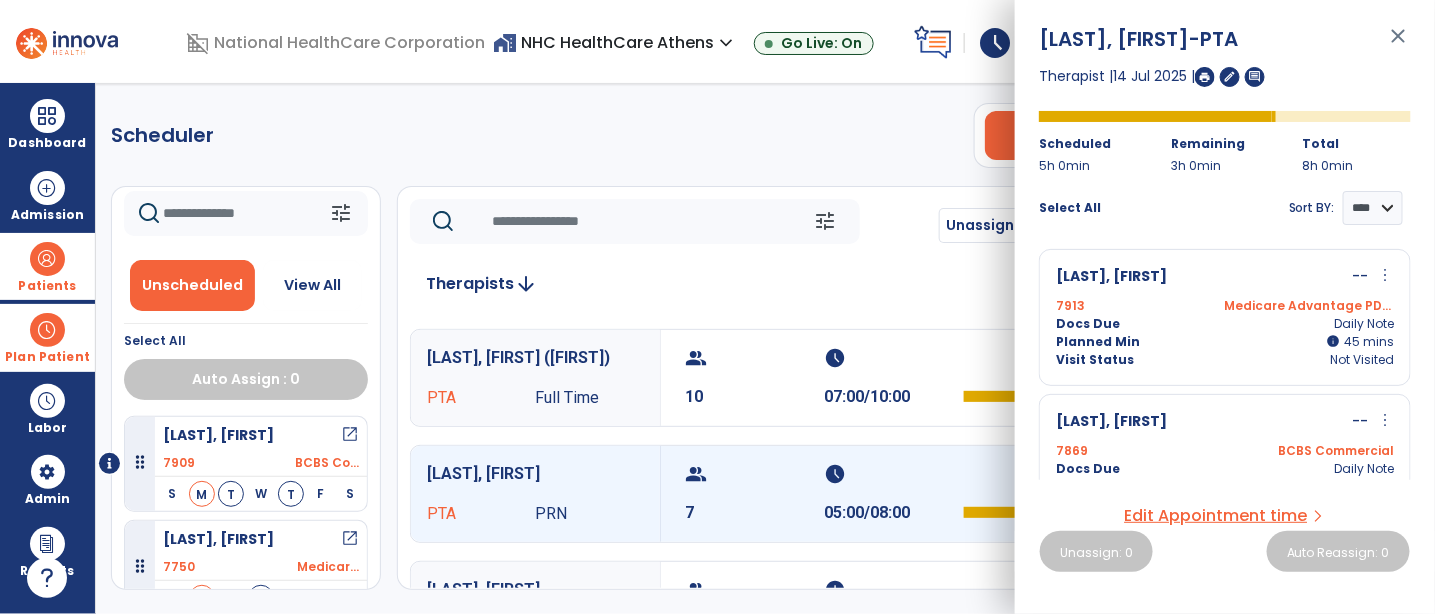 click at bounding box center (1205, 77) 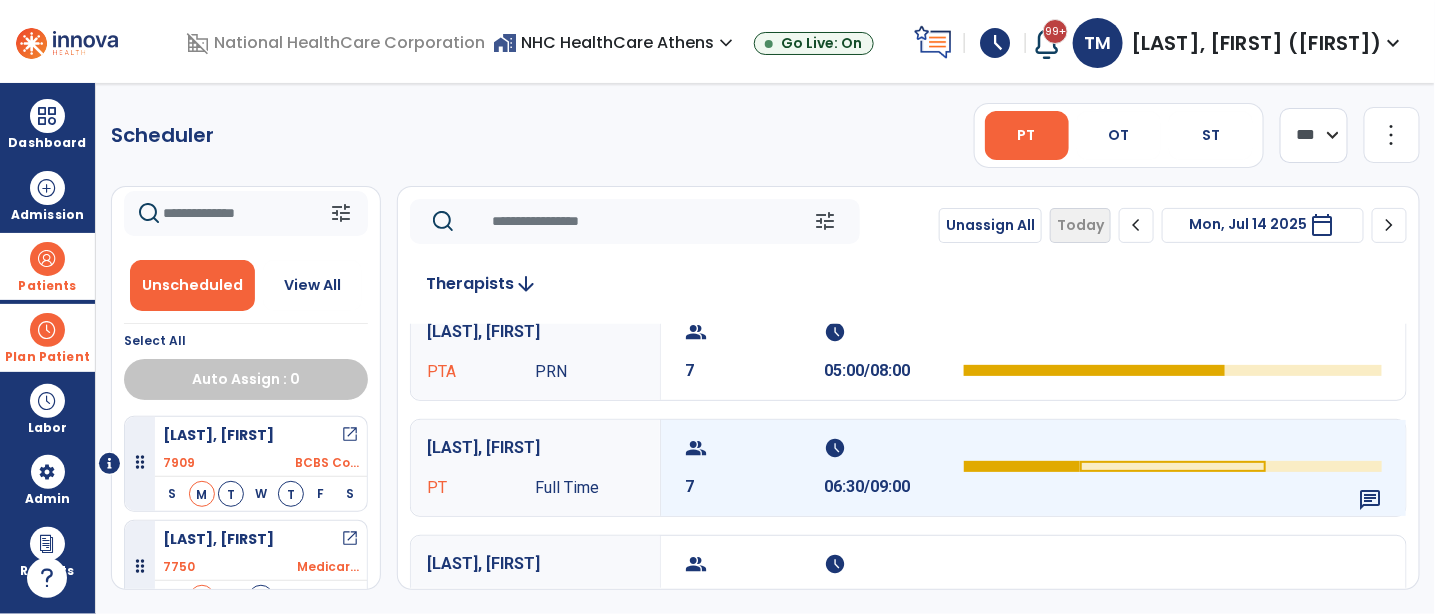 scroll, scrollTop: 333, scrollLeft: 0, axis: vertical 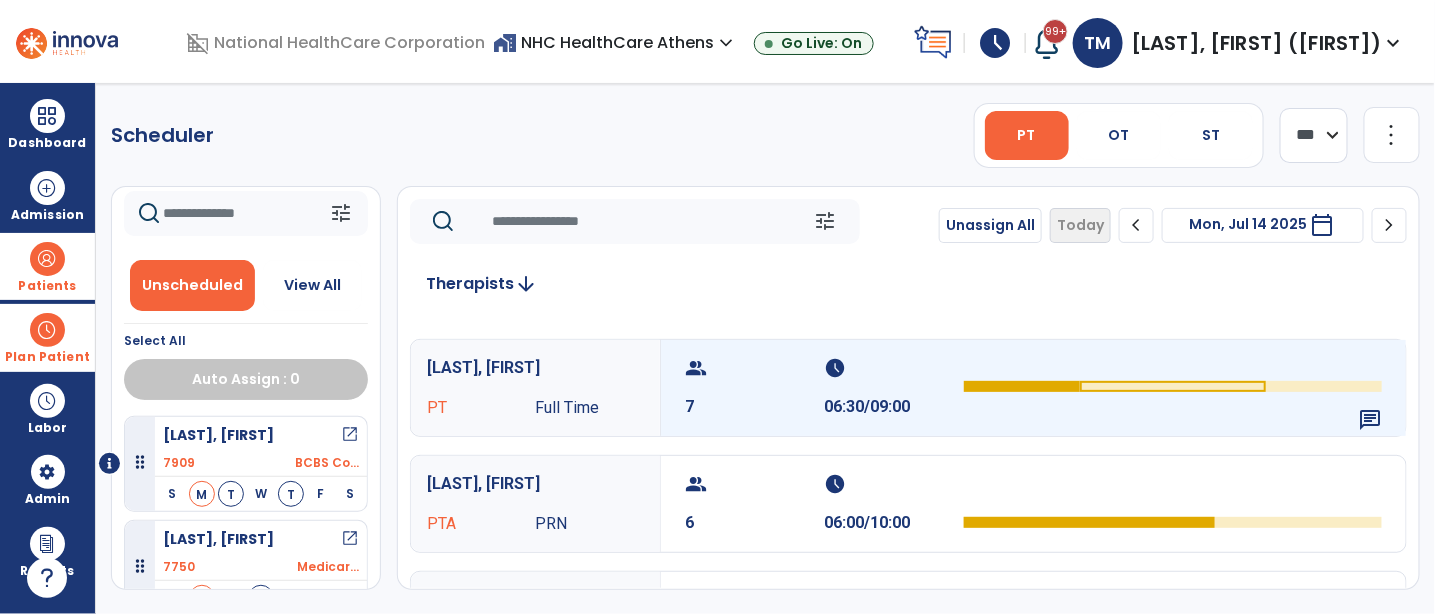 click on "group  7" at bounding box center (754, 388) 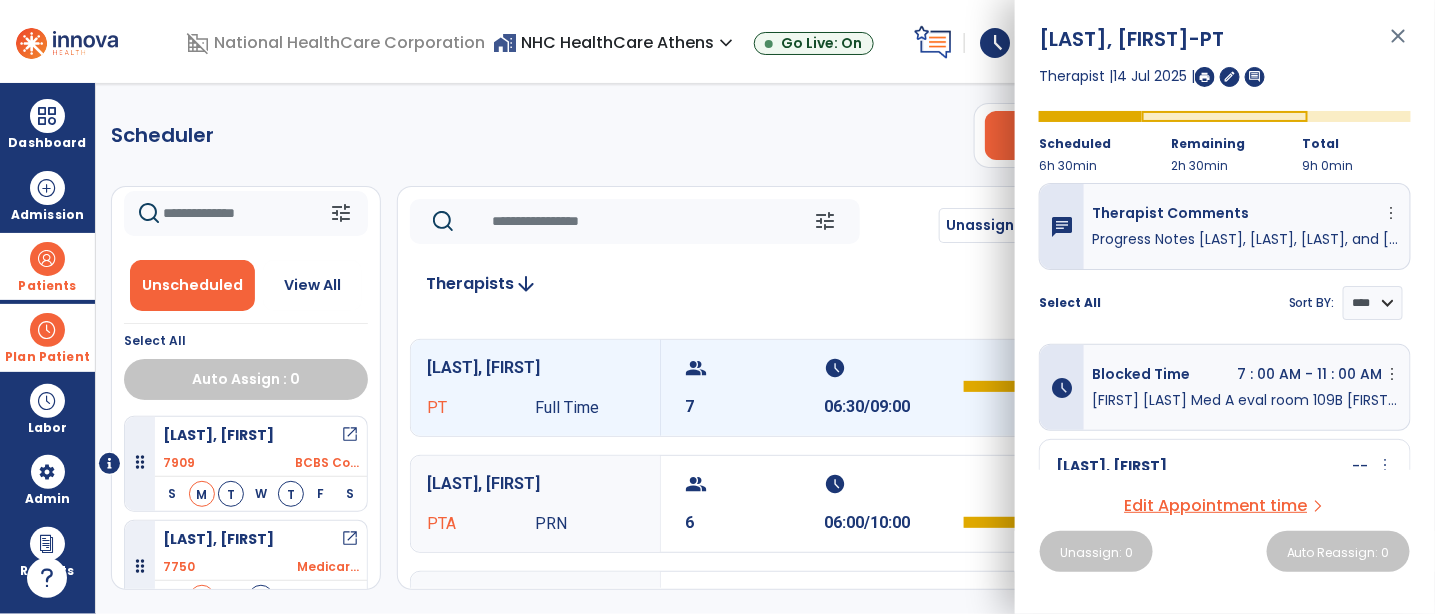 click at bounding box center (1205, 77) 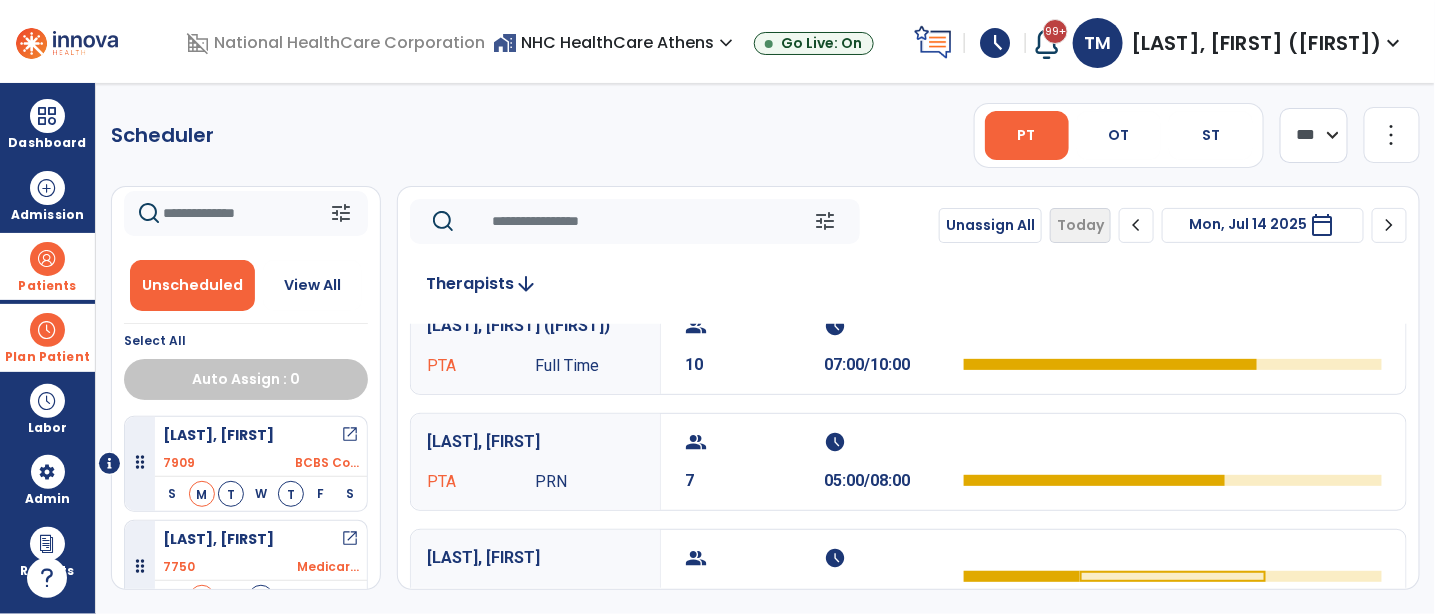 scroll, scrollTop: 103, scrollLeft: 0, axis: vertical 